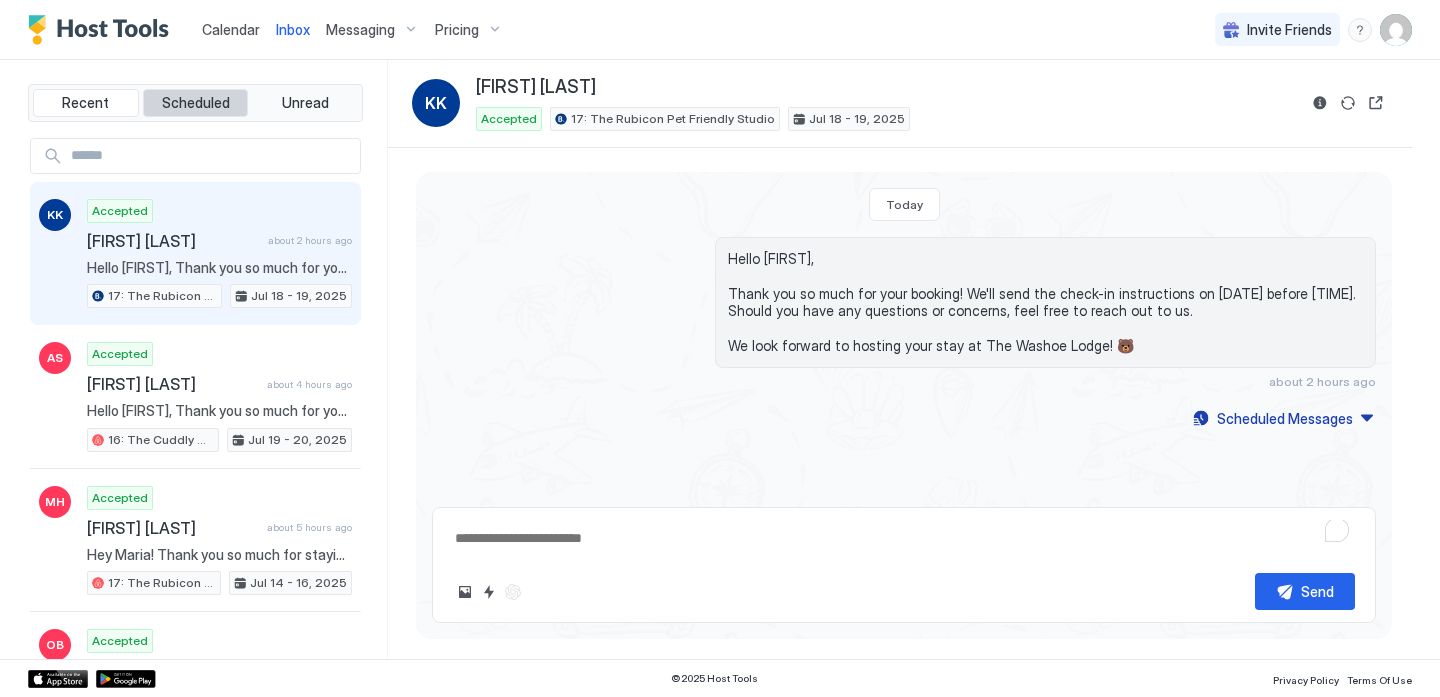 scroll, scrollTop: 0, scrollLeft: 0, axis: both 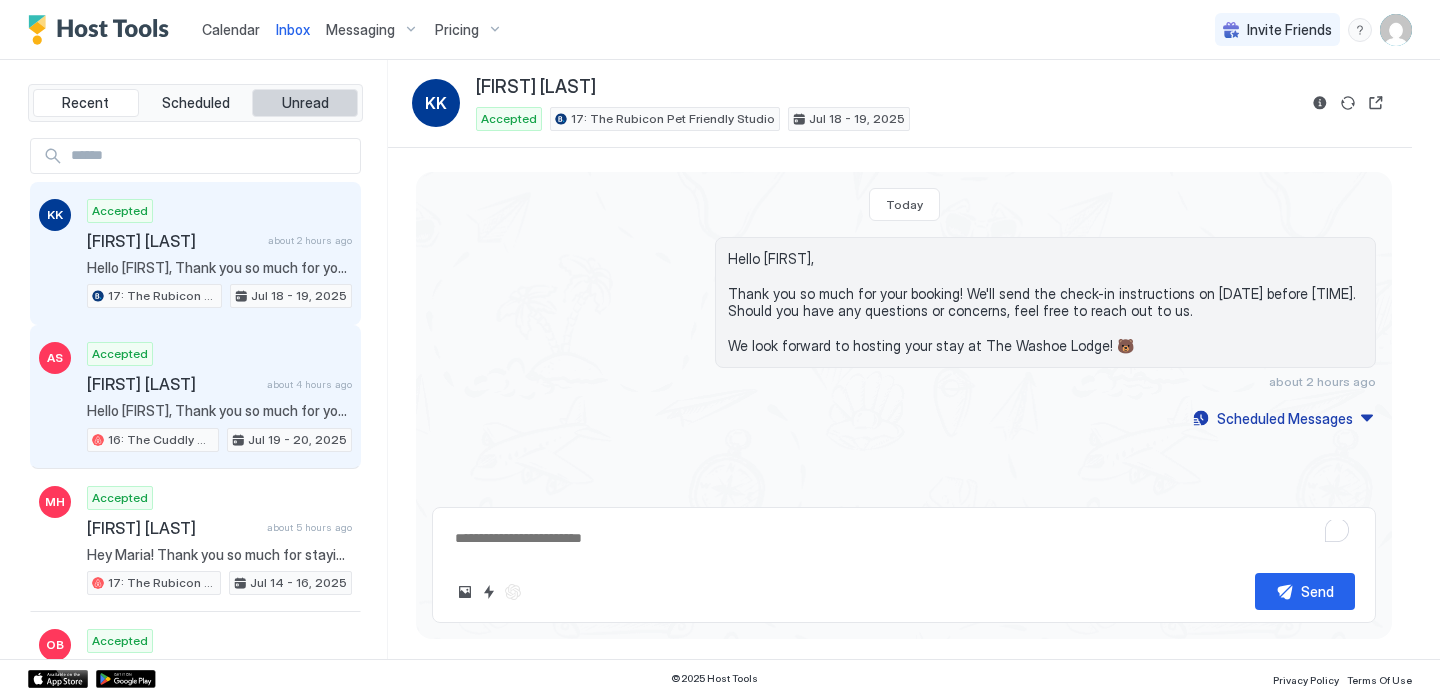 drag, startPoint x: 259, startPoint y: 340, endPoint x: 276, endPoint y: 116, distance: 224.64417 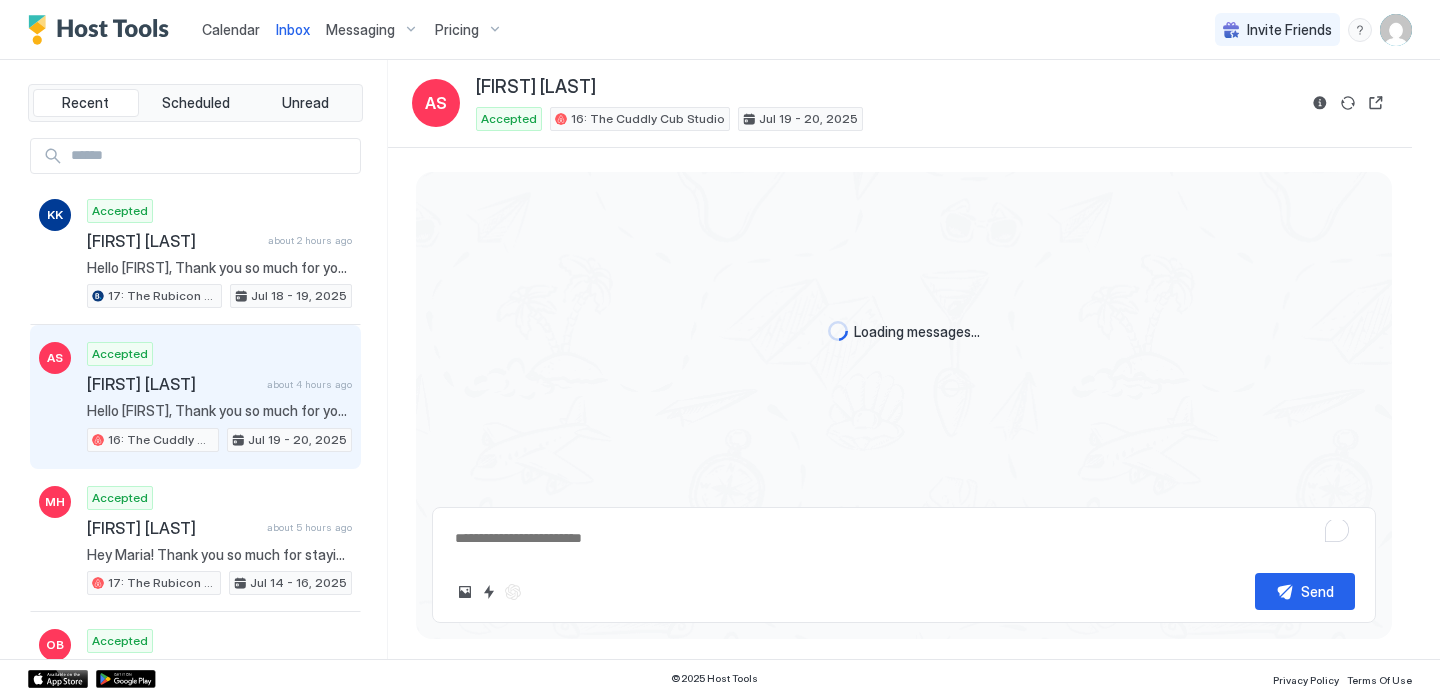 type on "*" 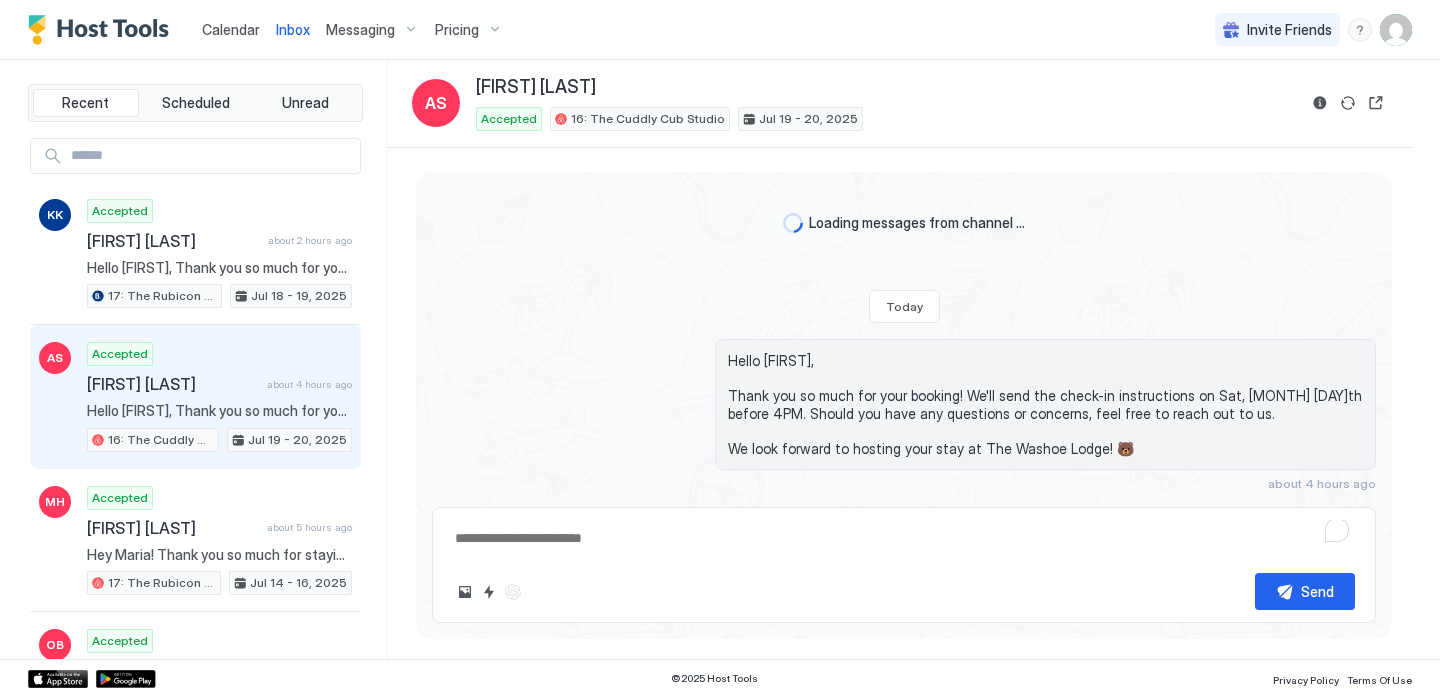 click on "Calendar" at bounding box center [231, 29] 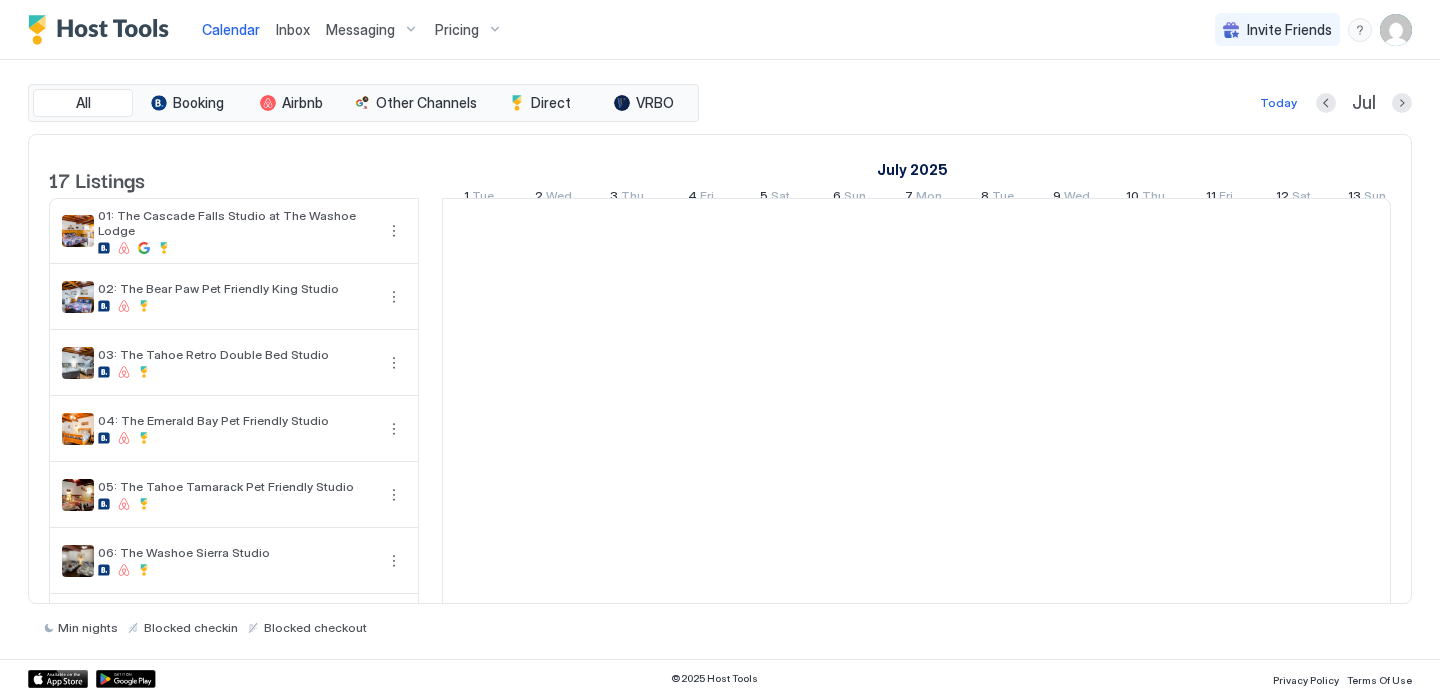scroll, scrollTop: 0, scrollLeft: 1111, axis: horizontal 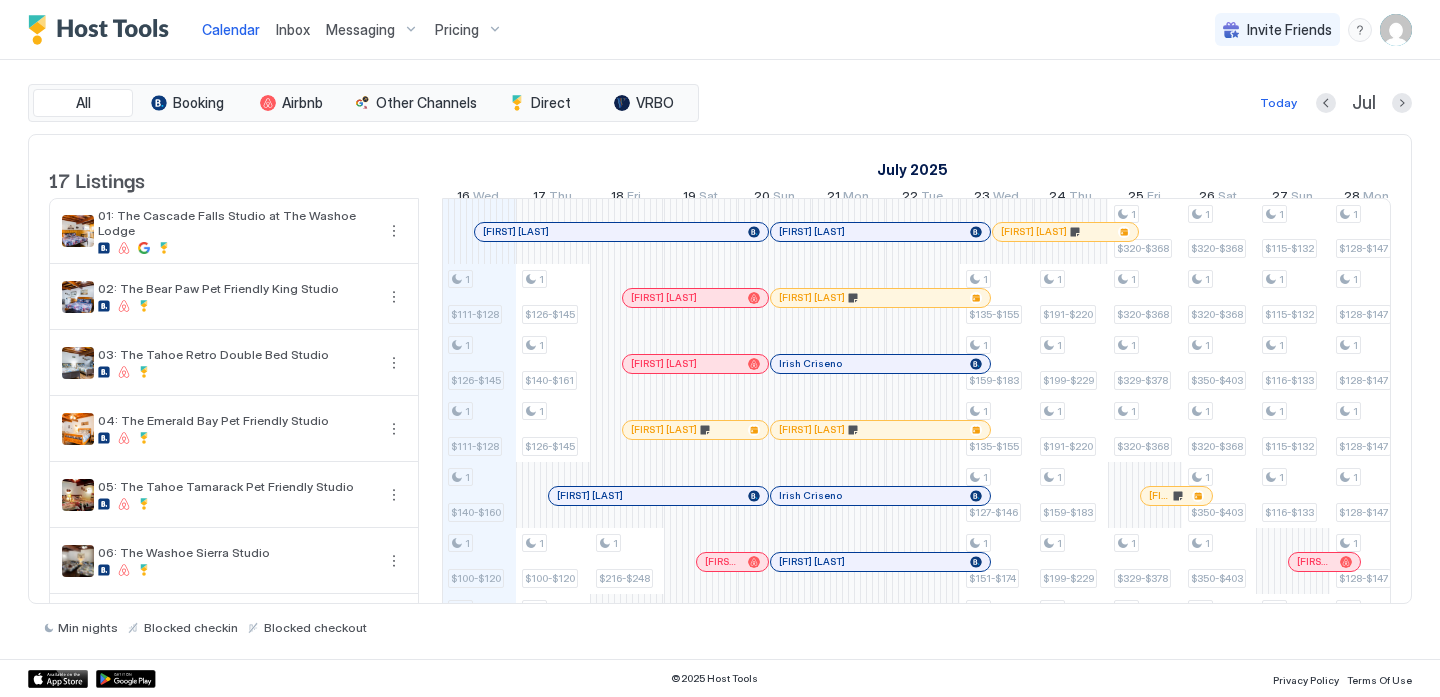 click at bounding box center (0, 0) 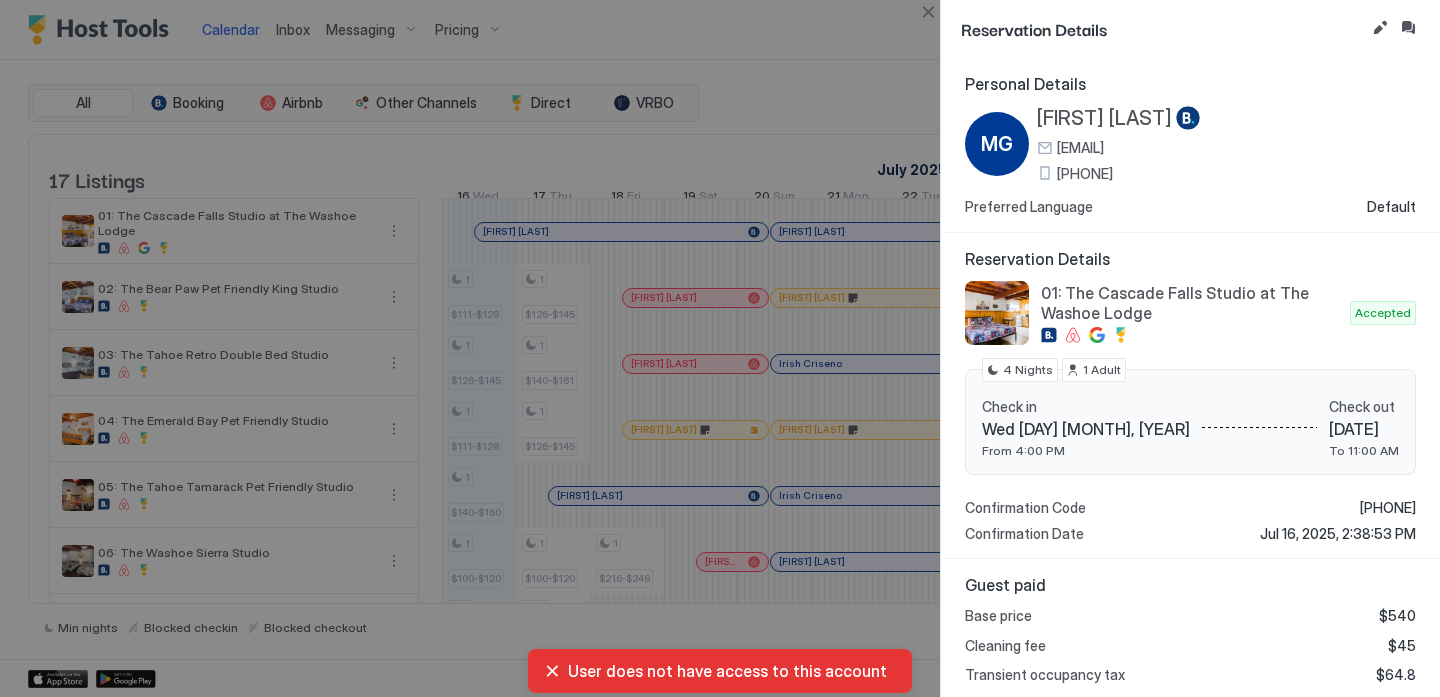 click on "[PHONE]" at bounding box center (1085, 174) 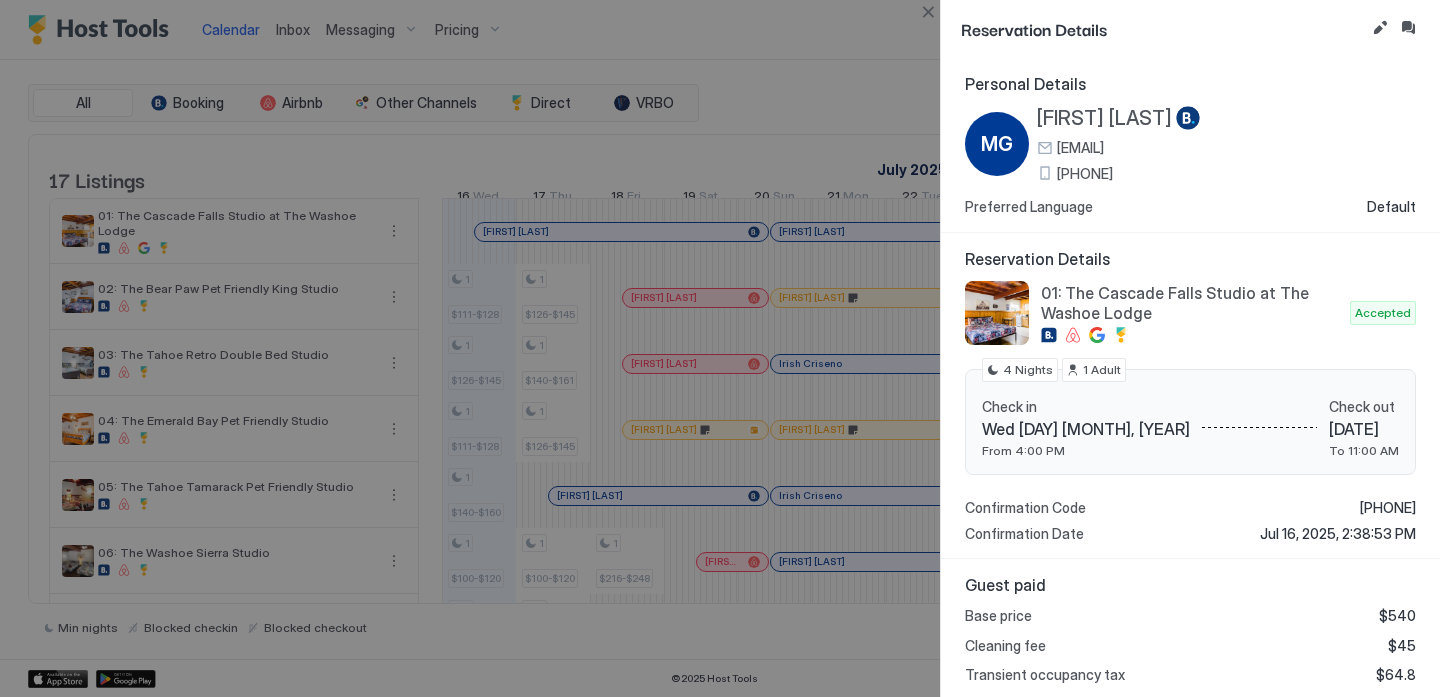 click on "[PHONE]" at bounding box center [1085, 174] 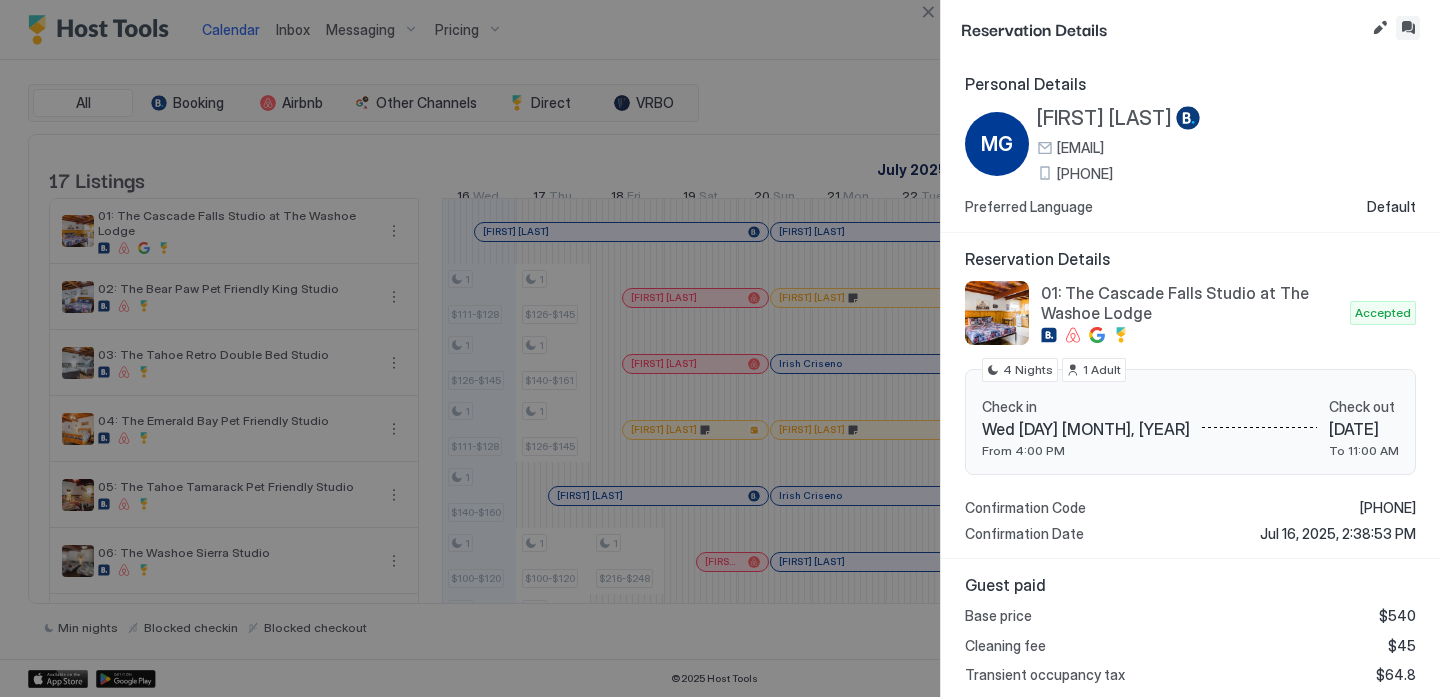 click at bounding box center (1408, 28) 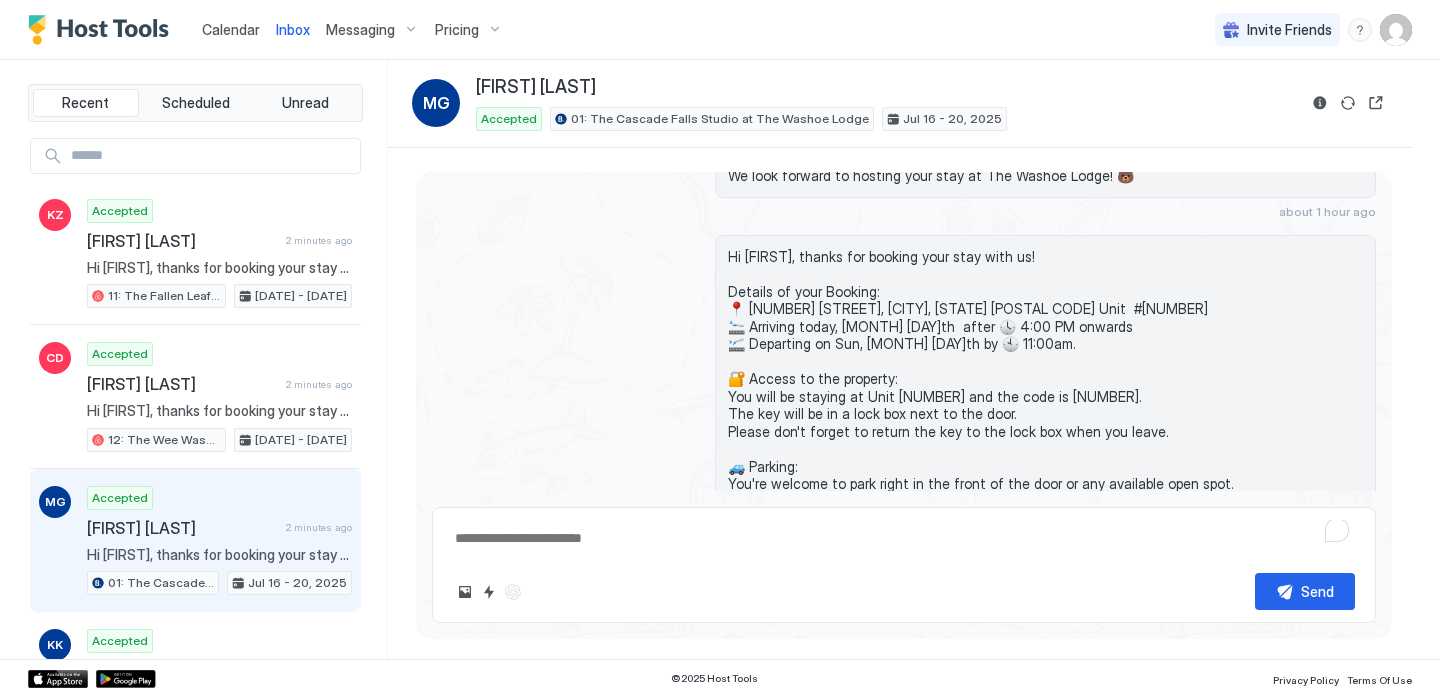 scroll, scrollTop: 433, scrollLeft: 0, axis: vertical 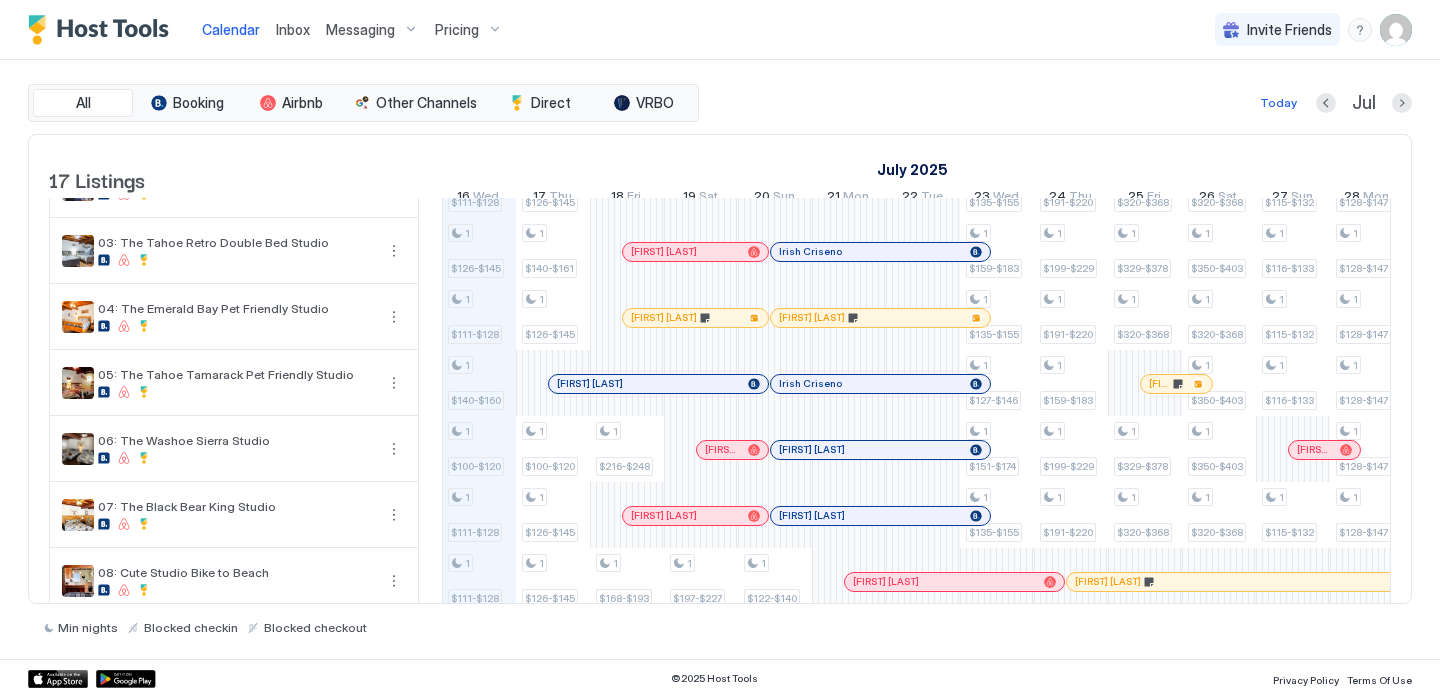 click on "[FIRST] [LAST]" at bounding box center [658, 384] 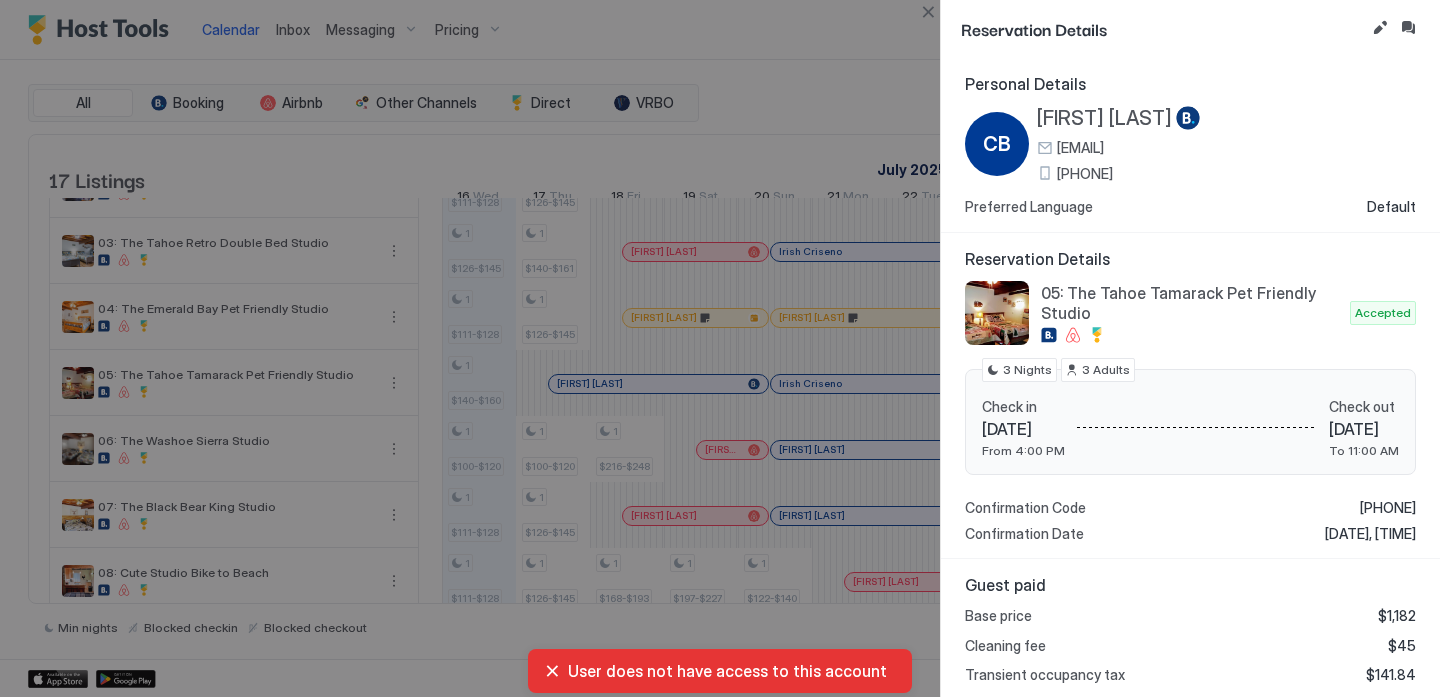 click on "[PHONE]" at bounding box center [1085, 174] 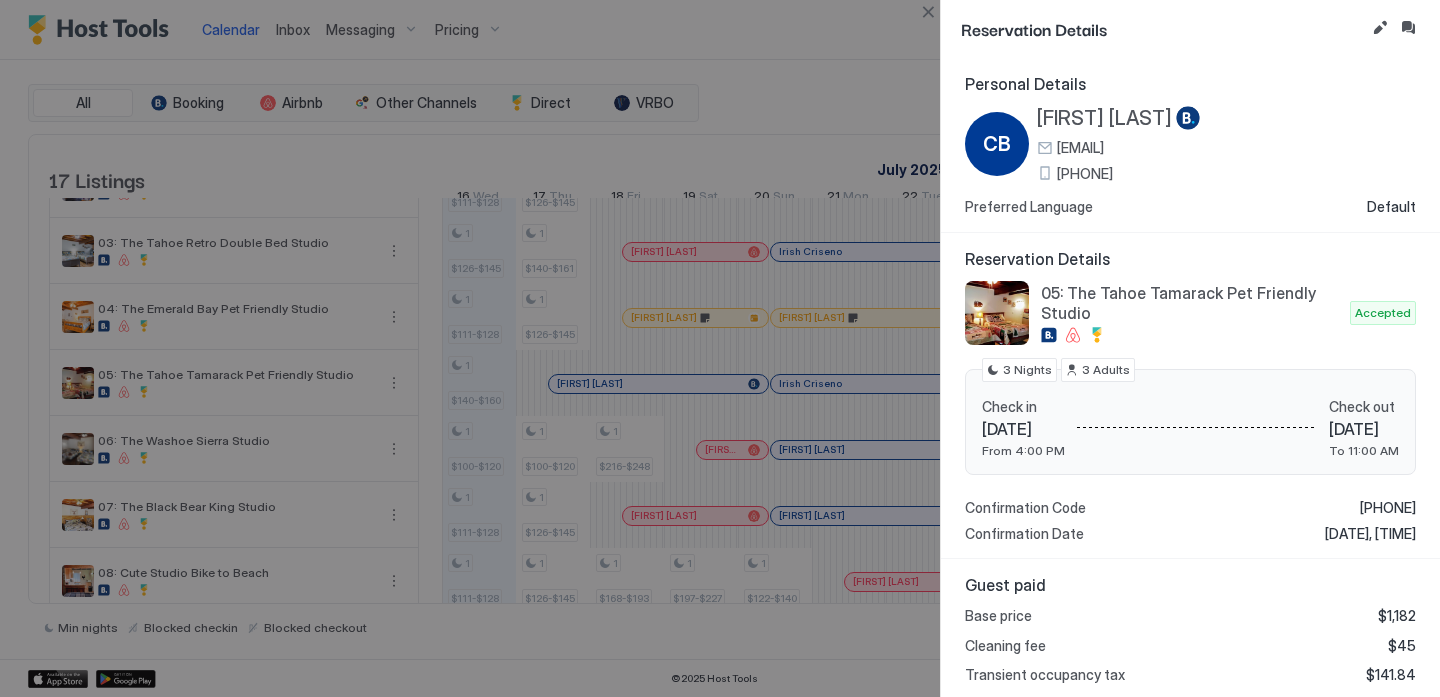 click on "[FIRST] [LAST]" at bounding box center (1104, 118) 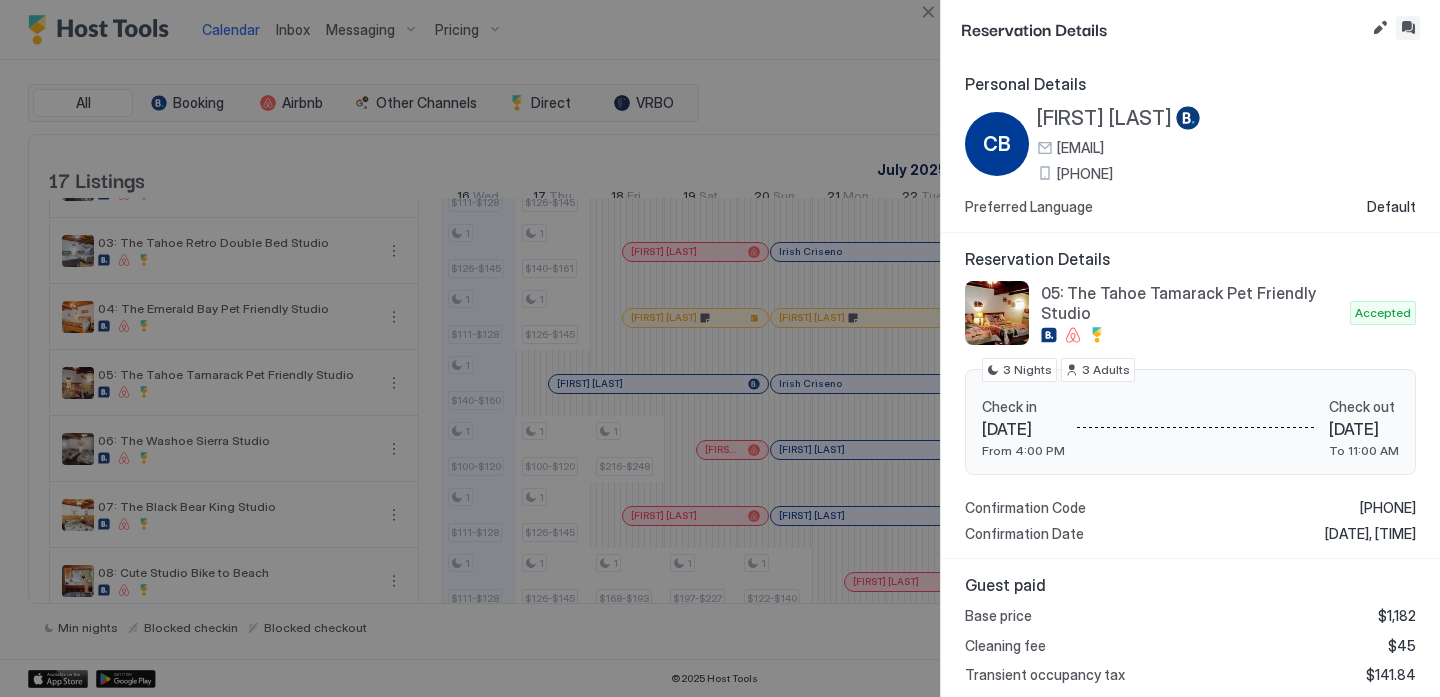 click at bounding box center [1408, 28] 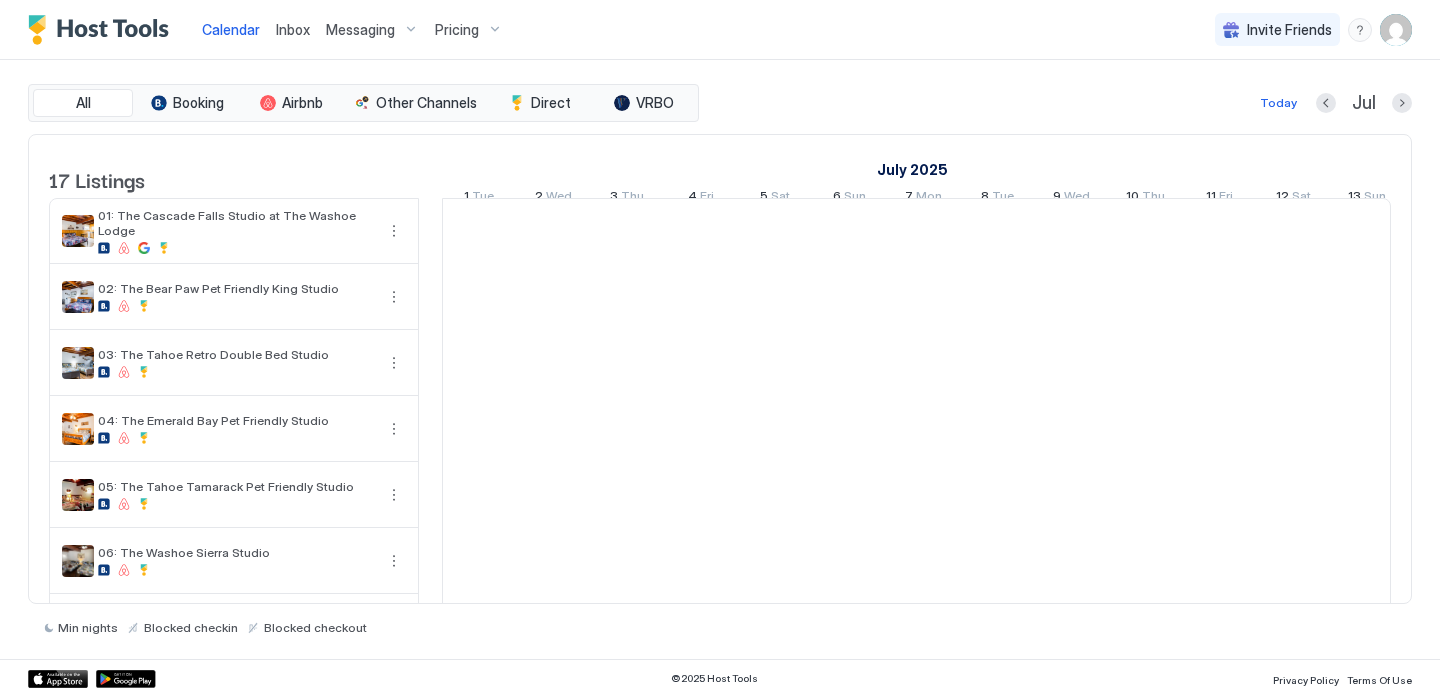 scroll, scrollTop: 0, scrollLeft: 1111, axis: horizontal 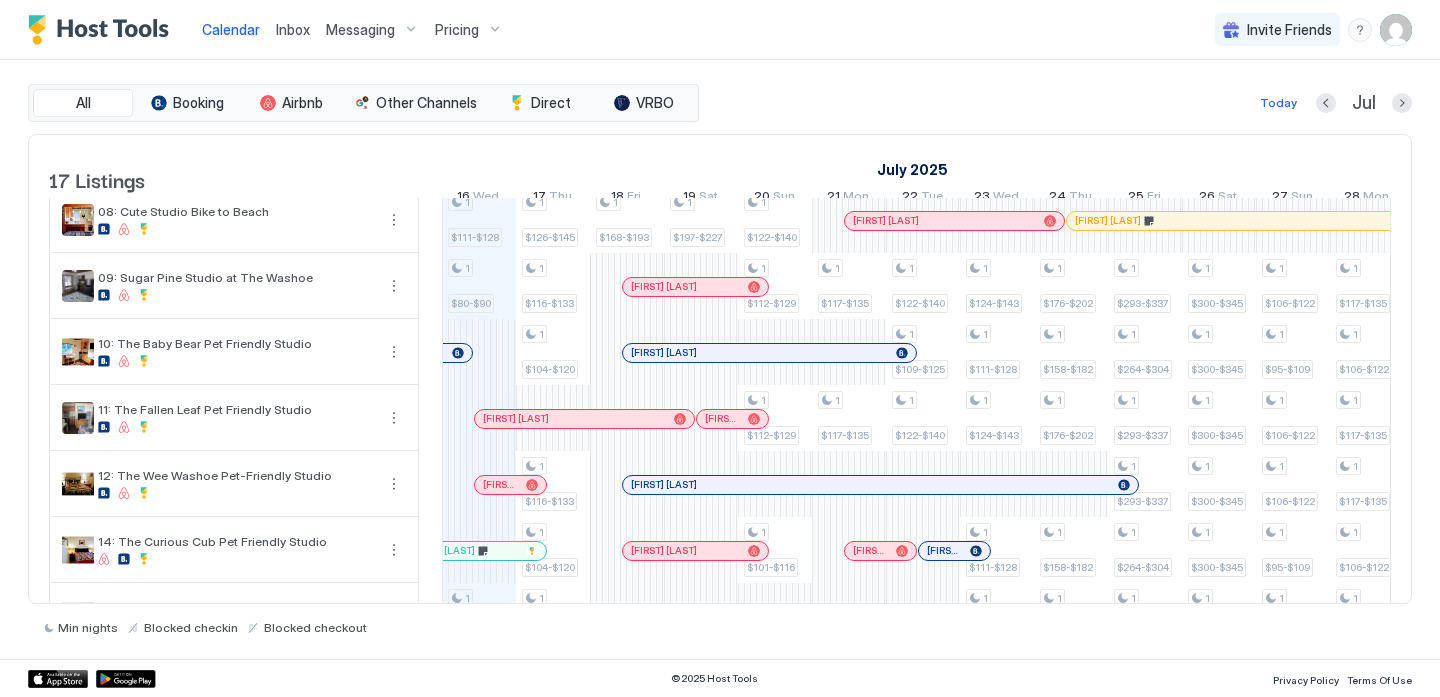 click at bounding box center (638, 353) 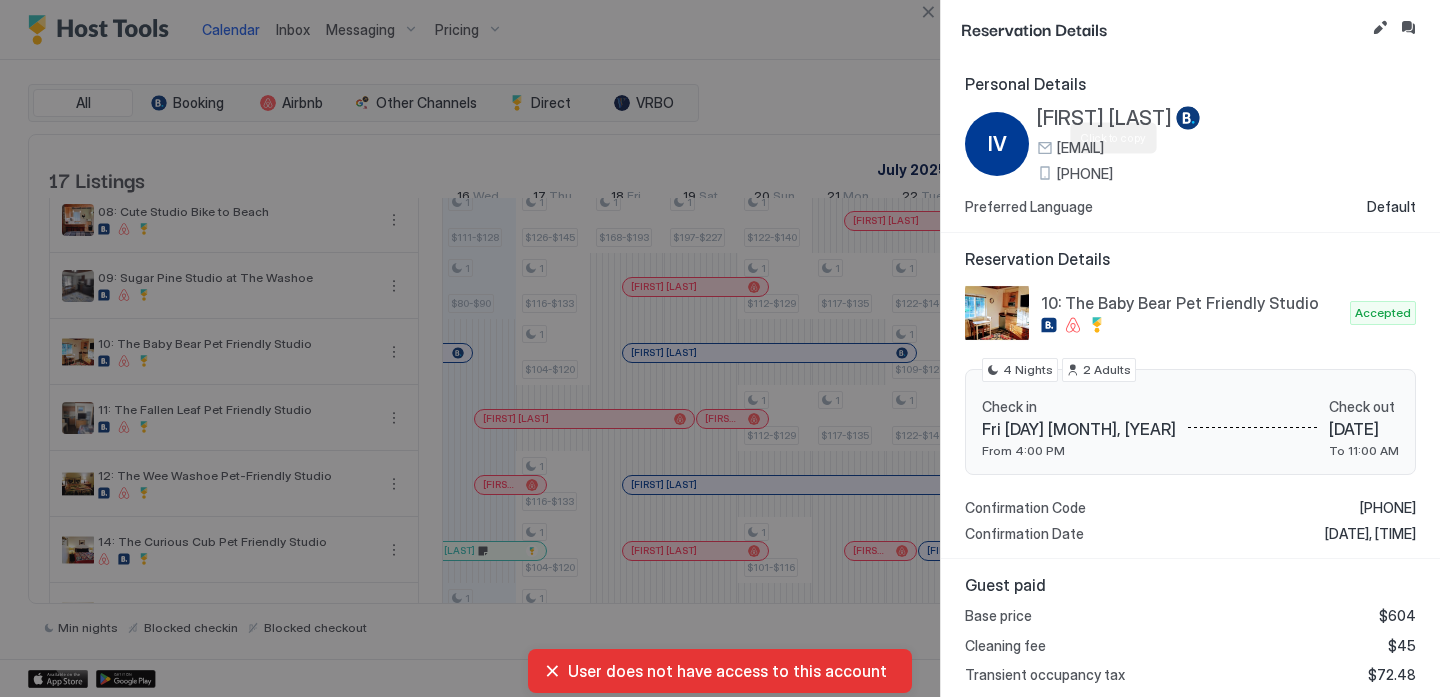 click on "[PHONE]" at bounding box center [1085, 174] 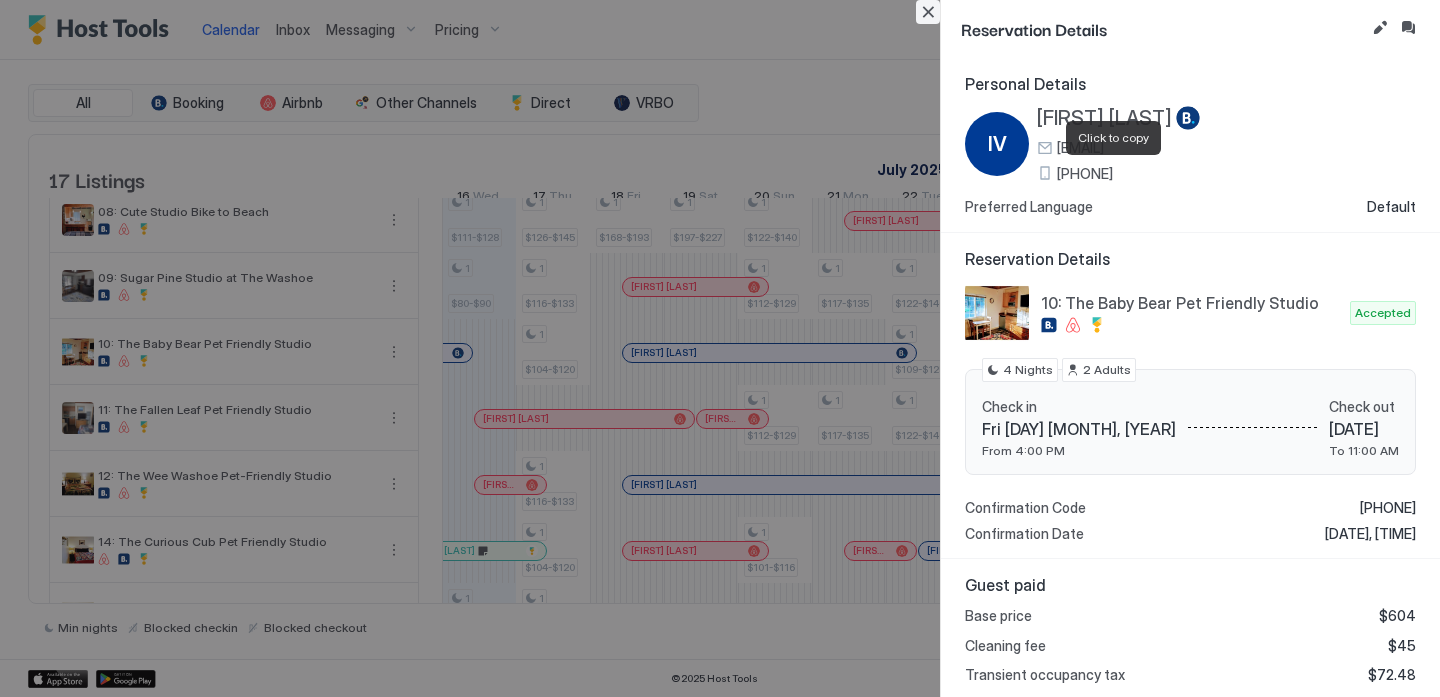 click at bounding box center [928, 12] 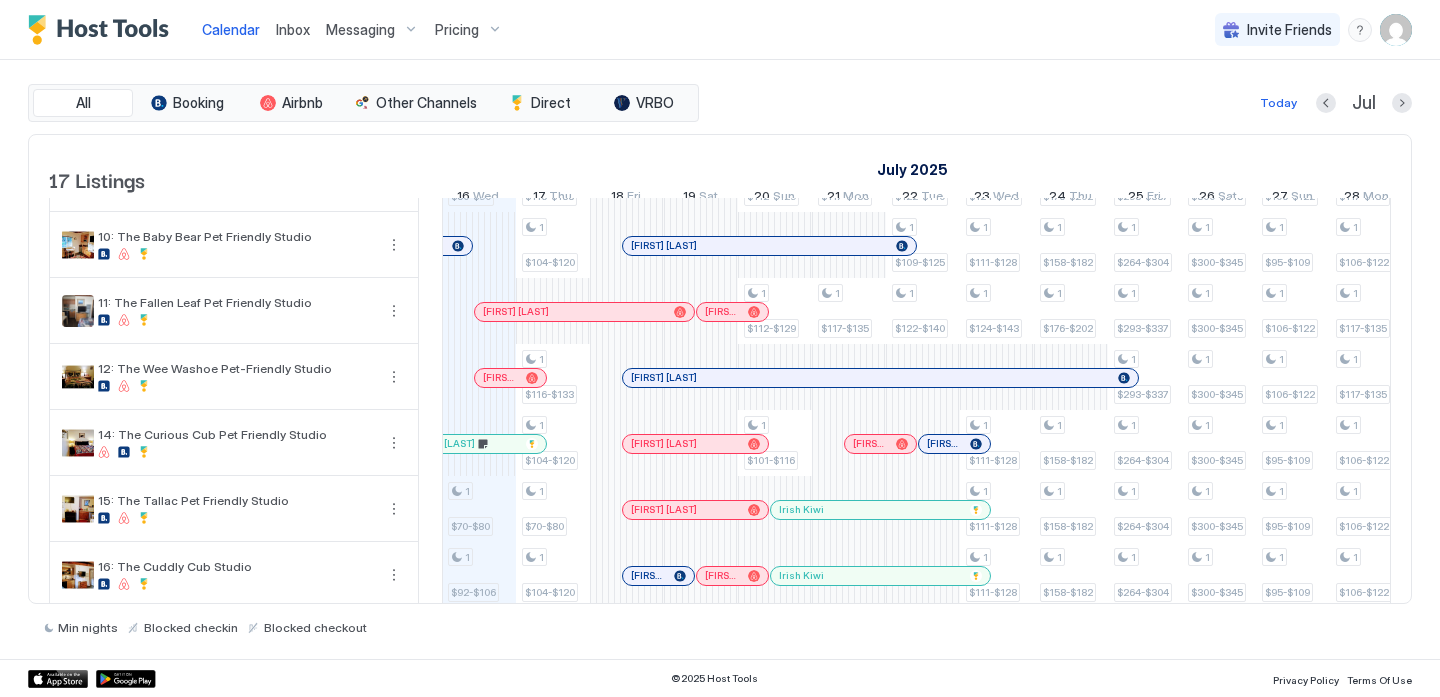 scroll, scrollTop: 648, scrollLeft: 0, axis: vertical 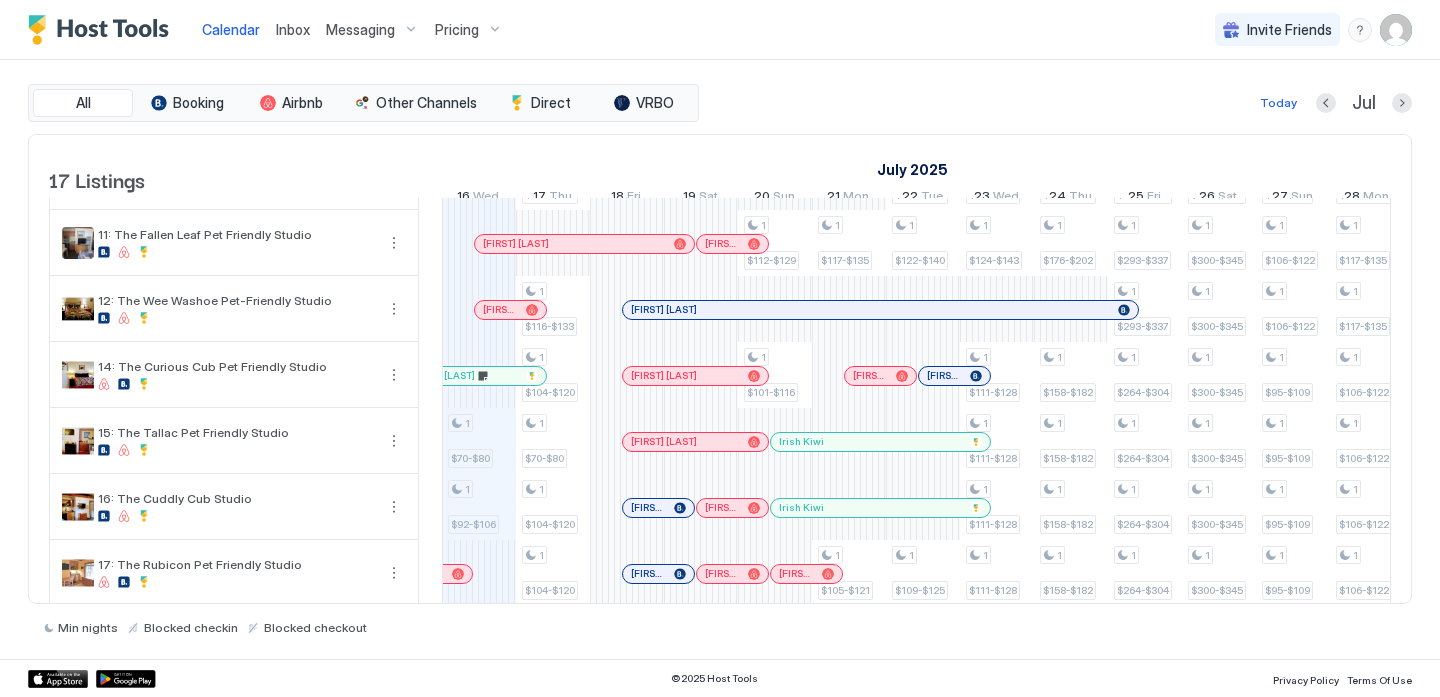 click on "[FIRST] [LAST]" at bounding box center [664, 309] 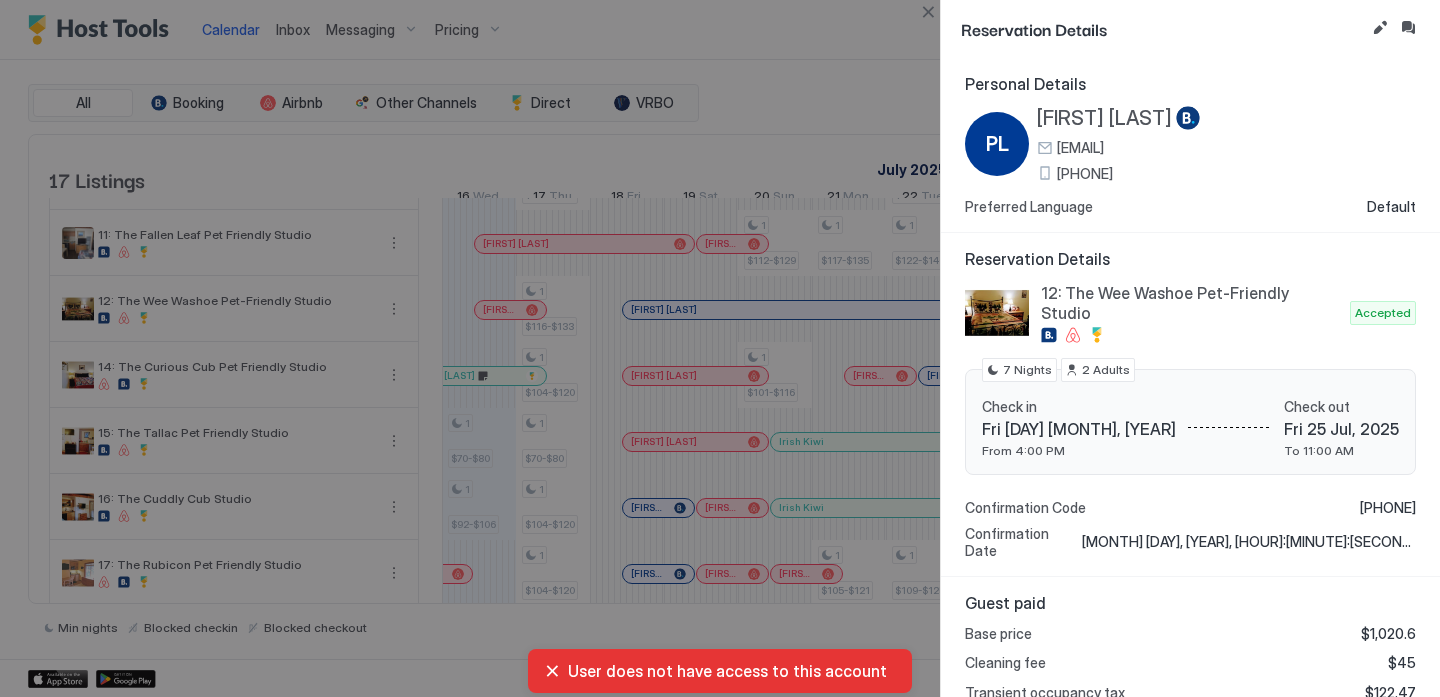 click on "[PHONE]" at bounding box center [1085, 174] 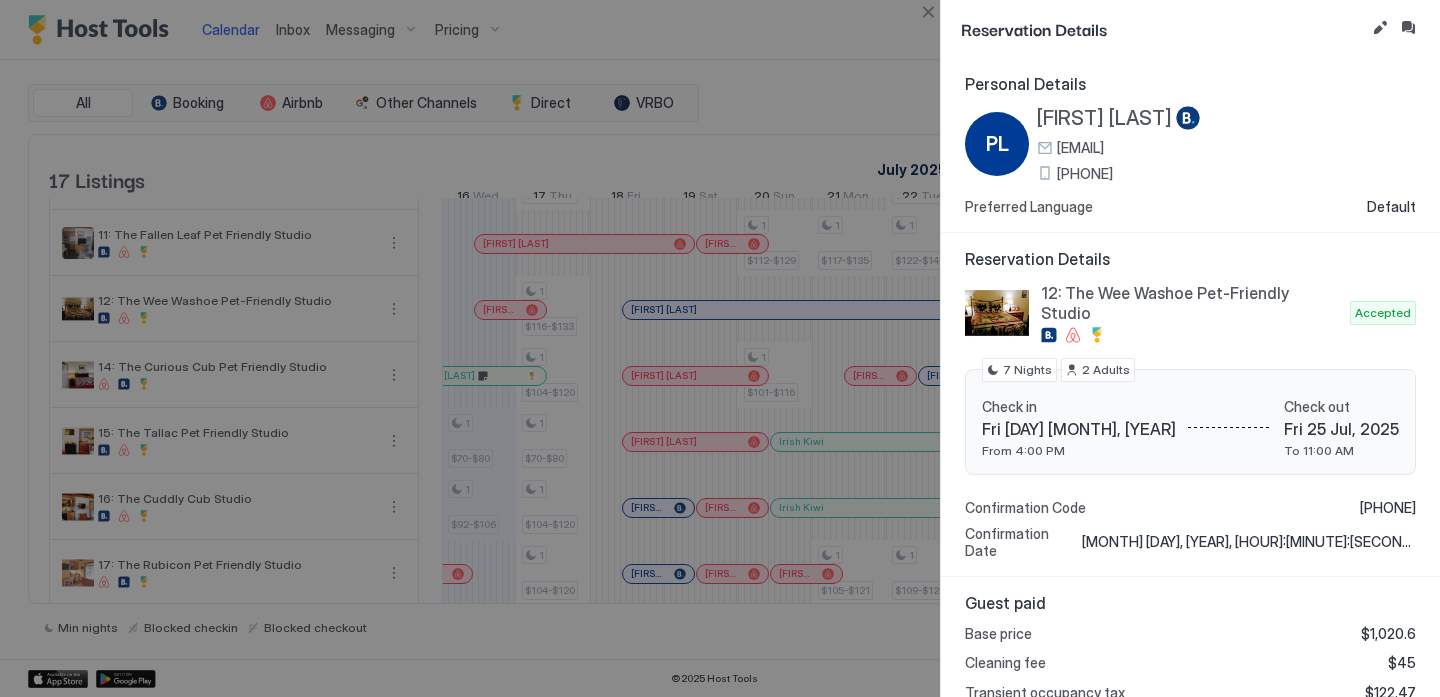click at bounding box center (720, 348) 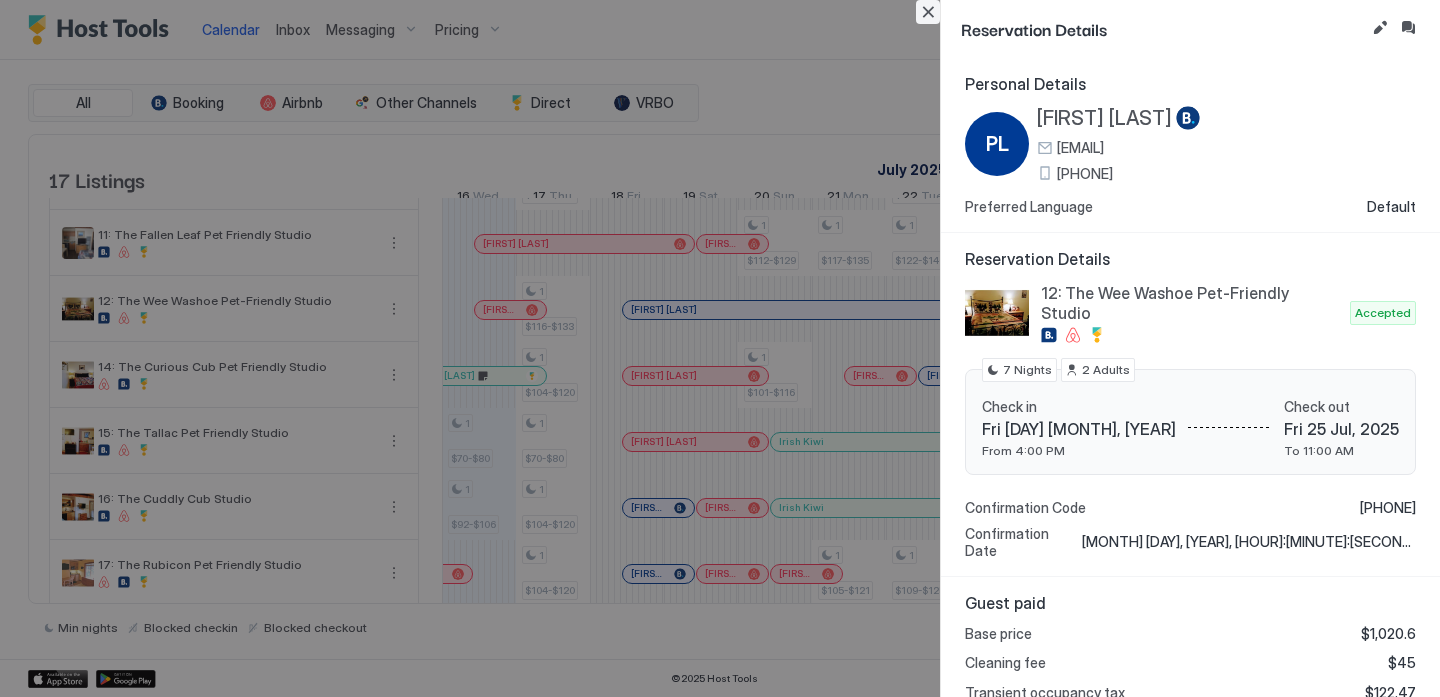 click at bounding box center [928, 12] 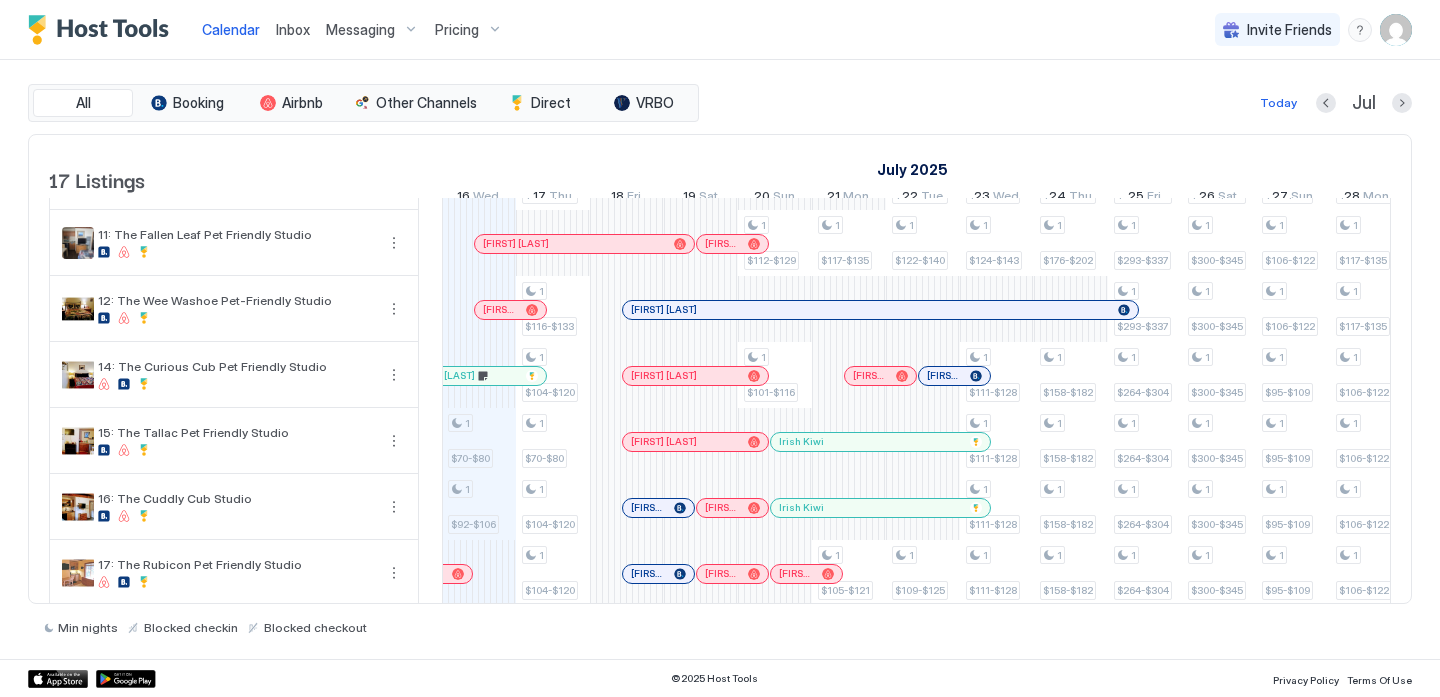 click at bounding box center (656, 508) 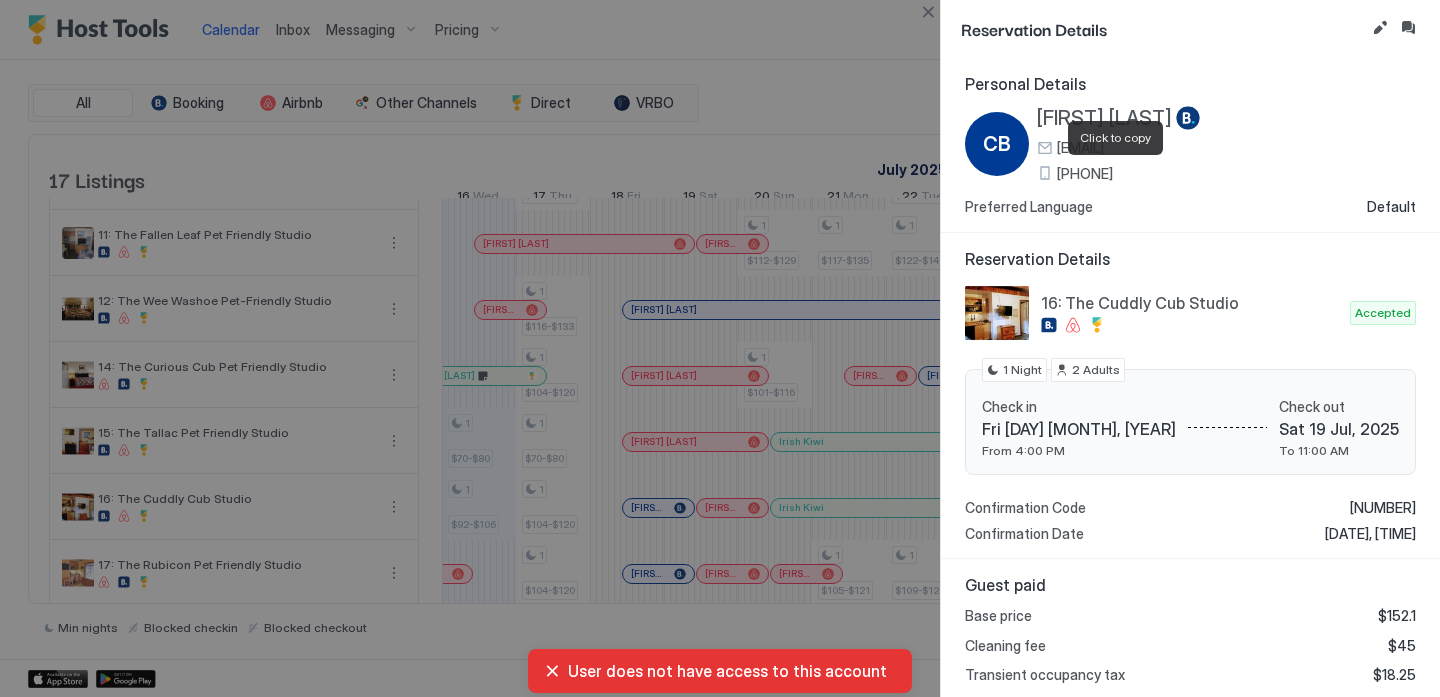 click on "[PHONE]" at bounding box center (1085, 174) 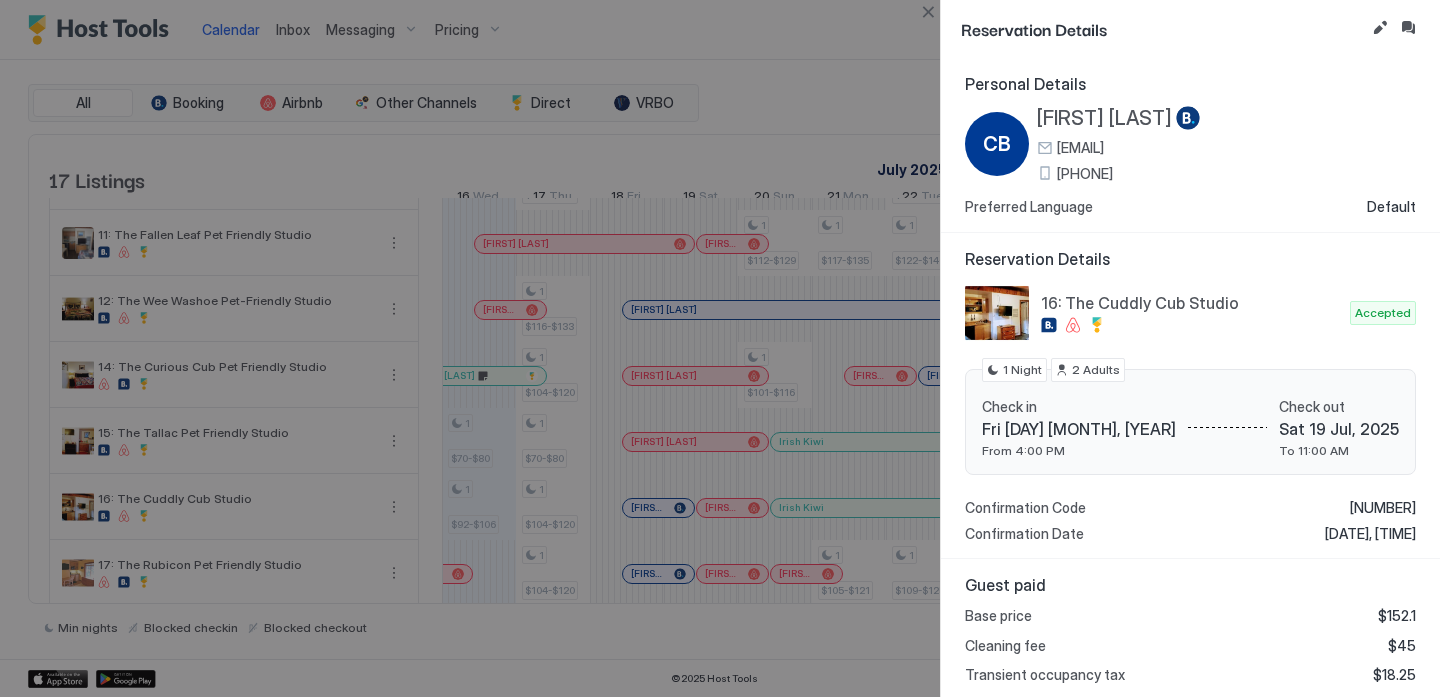 click on "[FIRST] [LAST]" at bounding box center [1104, 118] 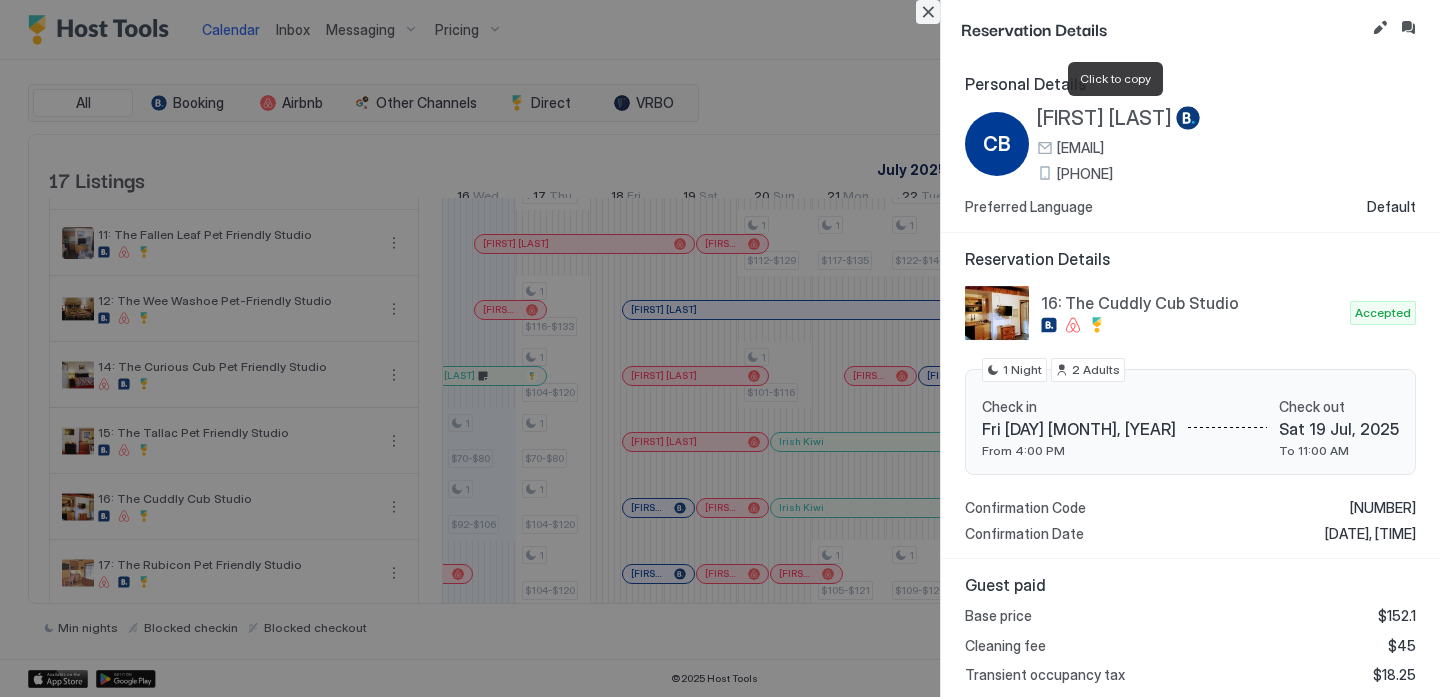drag, startPoint x: 929, startPoint y: 7, endPoint x: 769, endPoint y: 372, distance: 398.52853 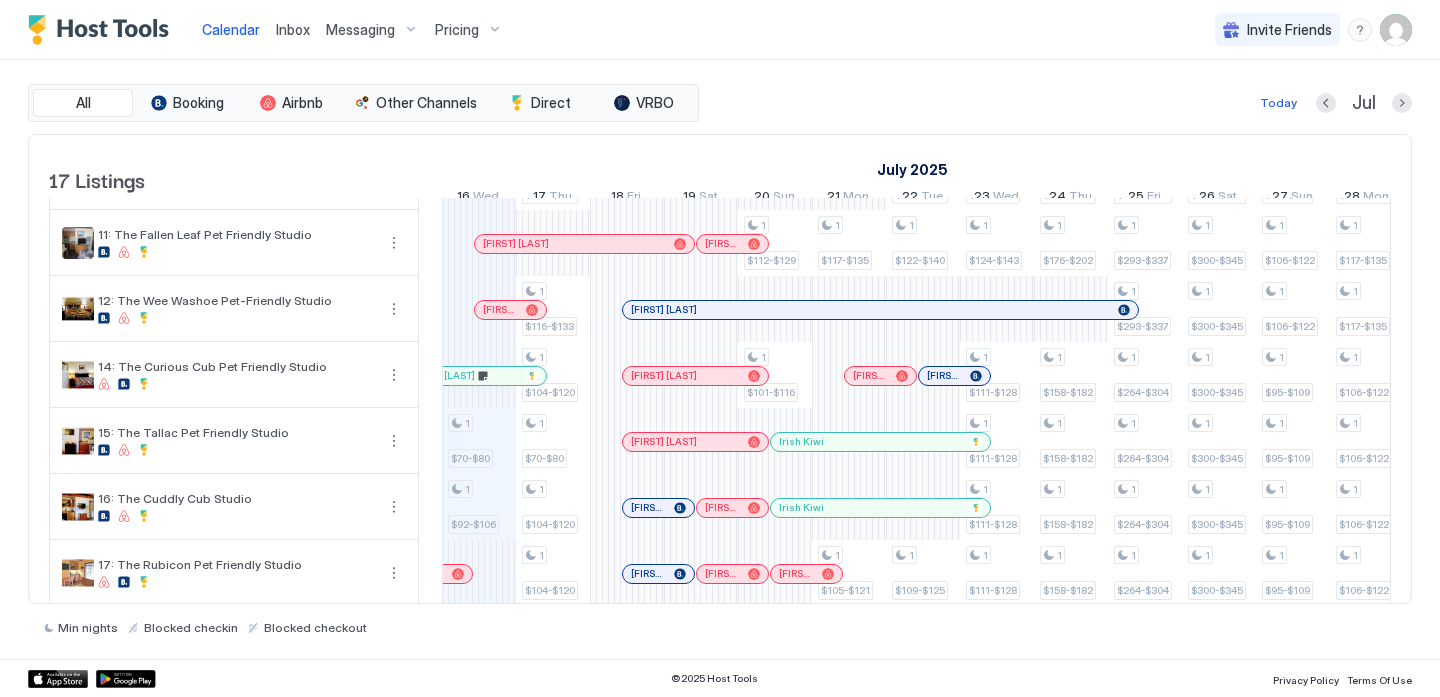 click at bounding box center [668, 310] 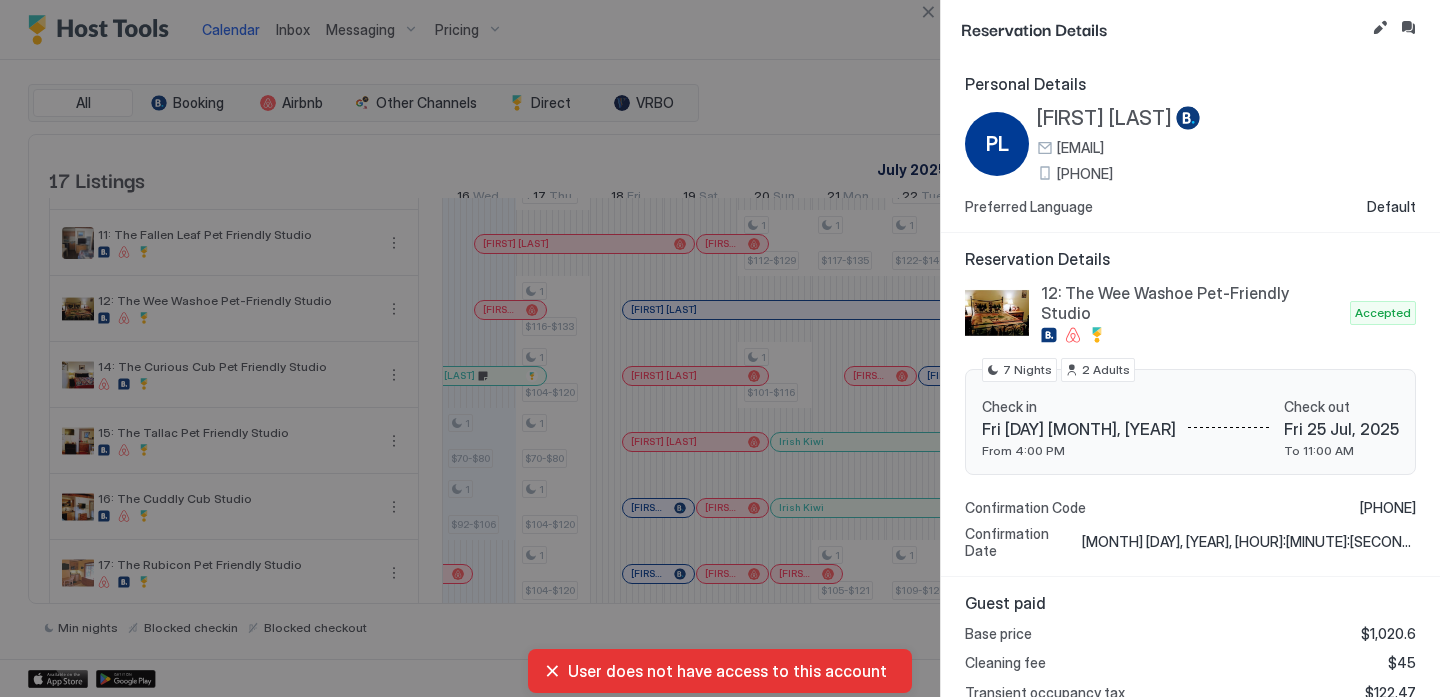 click on "[PHONE]" at bounding box center (1085, 174) 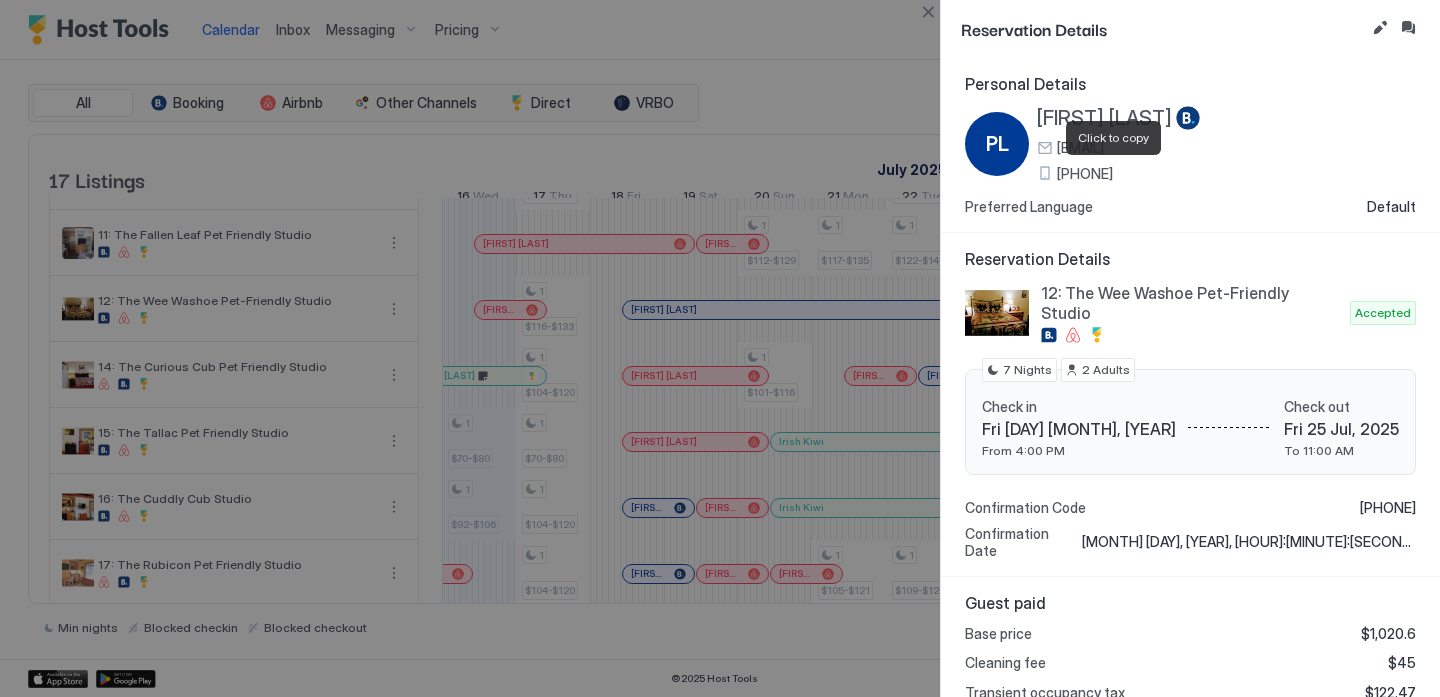 drag, startPoint x: 1131, startPoint y: 140, endPoint x: 1085, endPoint y: 125, distance: 48.38388 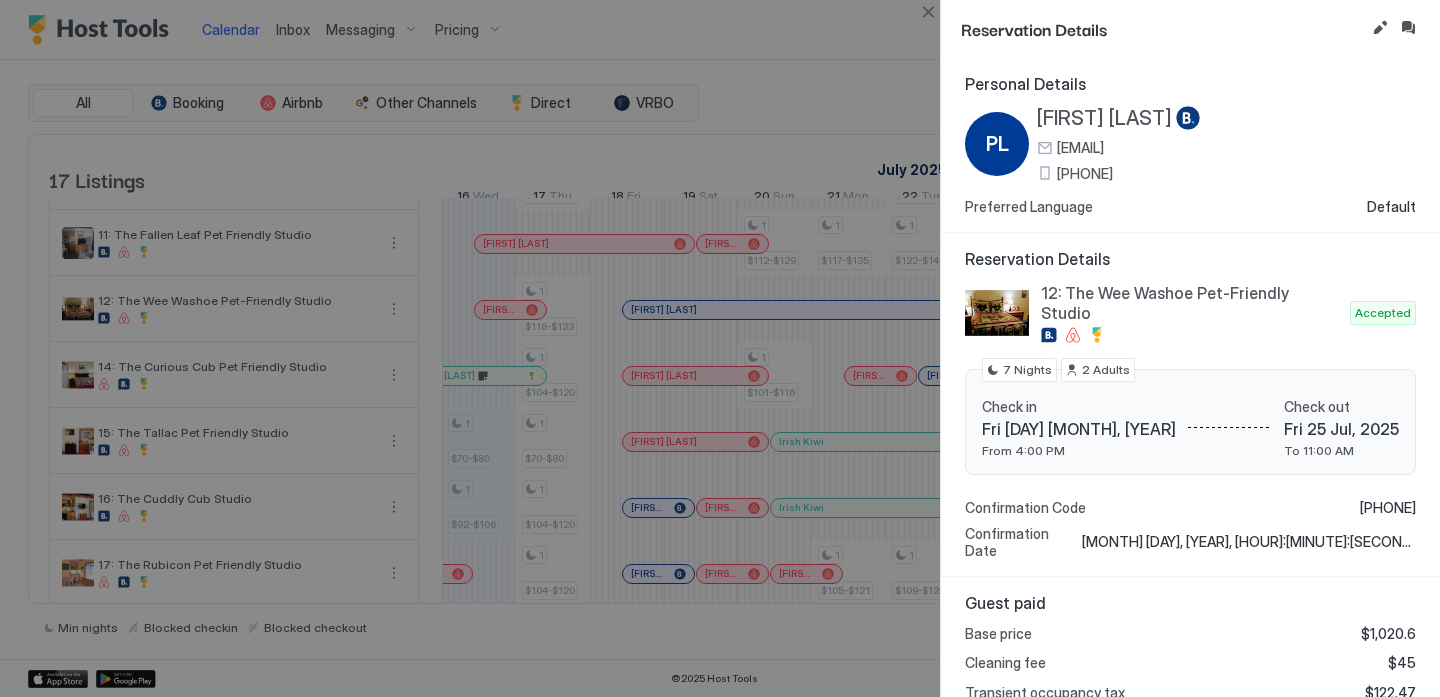 click on "[FIRST] [LAST]" at bounding box center (1104, 118) 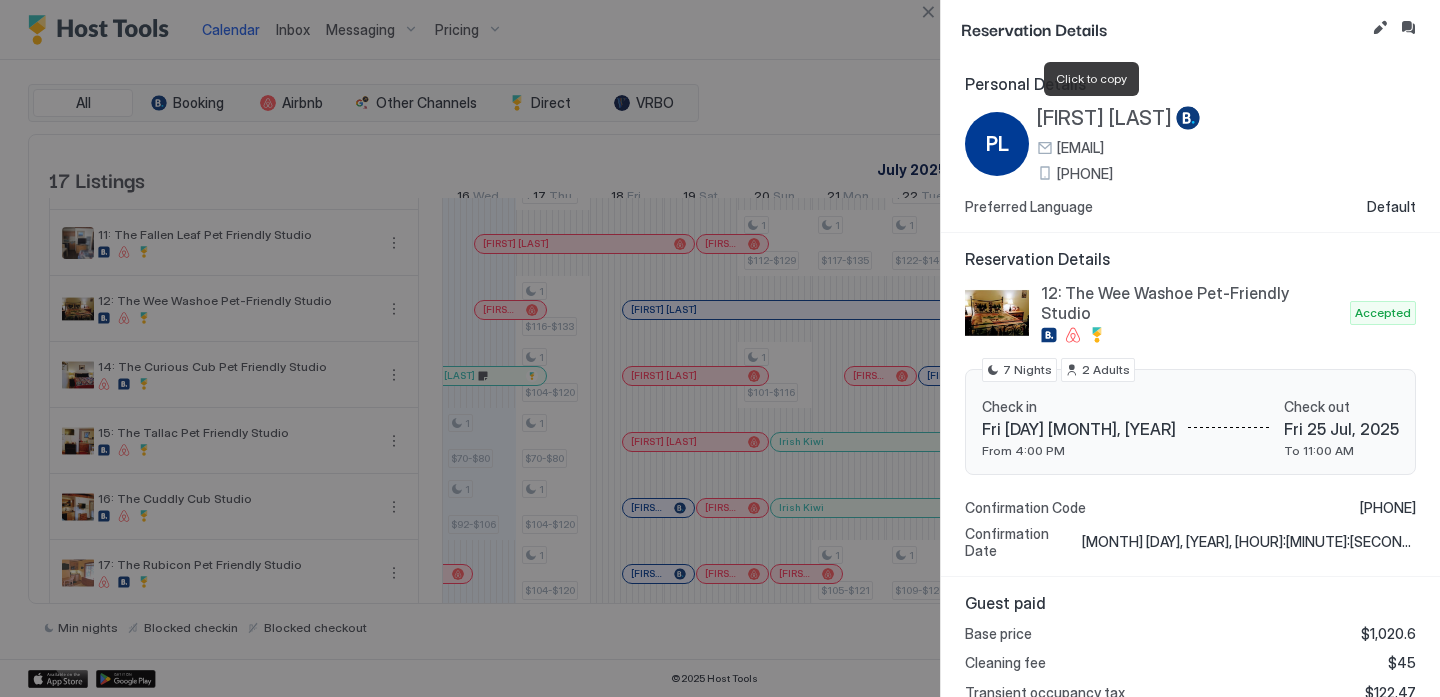 click at bounding box center [720, 348] 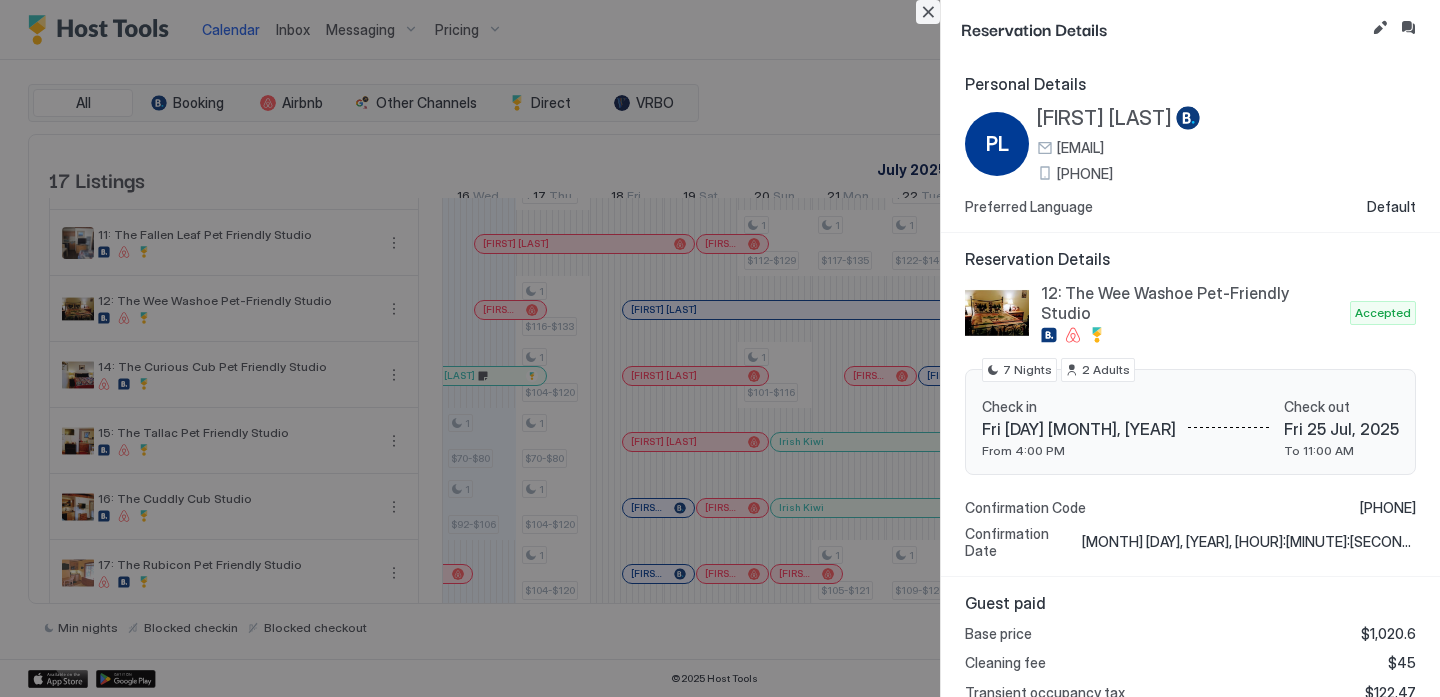 click at bounding box center (928, 12) 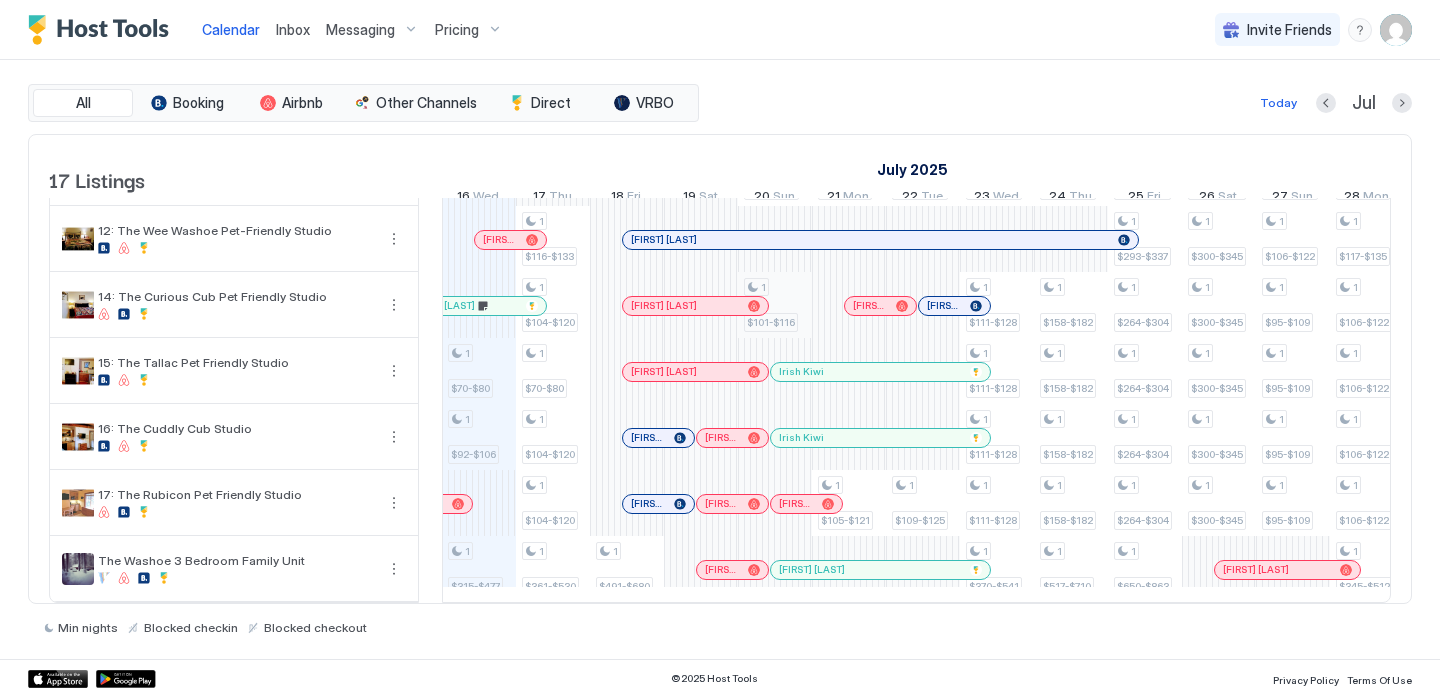 scroll, scrollTop: 747, scrollLeft: 0, axis: vertical 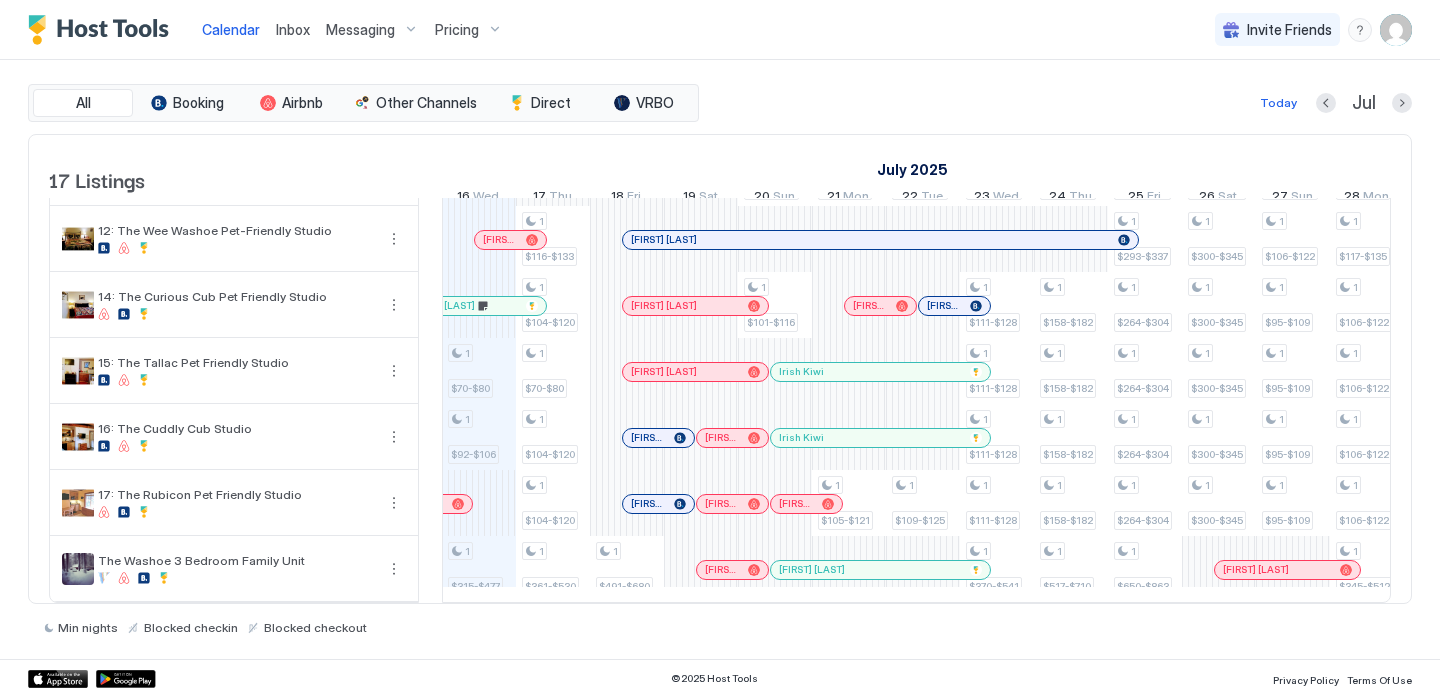 click at bounding box center (639, 504) 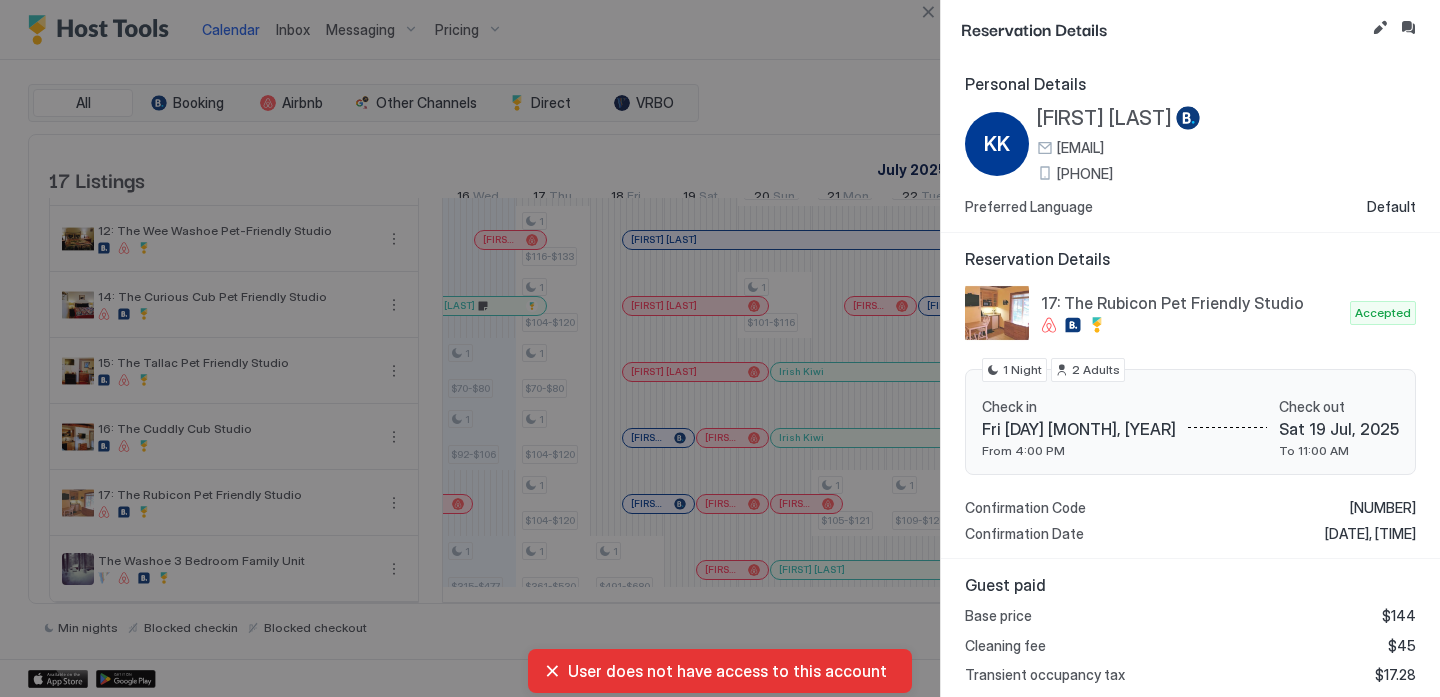 click on "[FIRST] [LAST] [EMAIL] [PHONE]" at bounding box center [1118, 144] 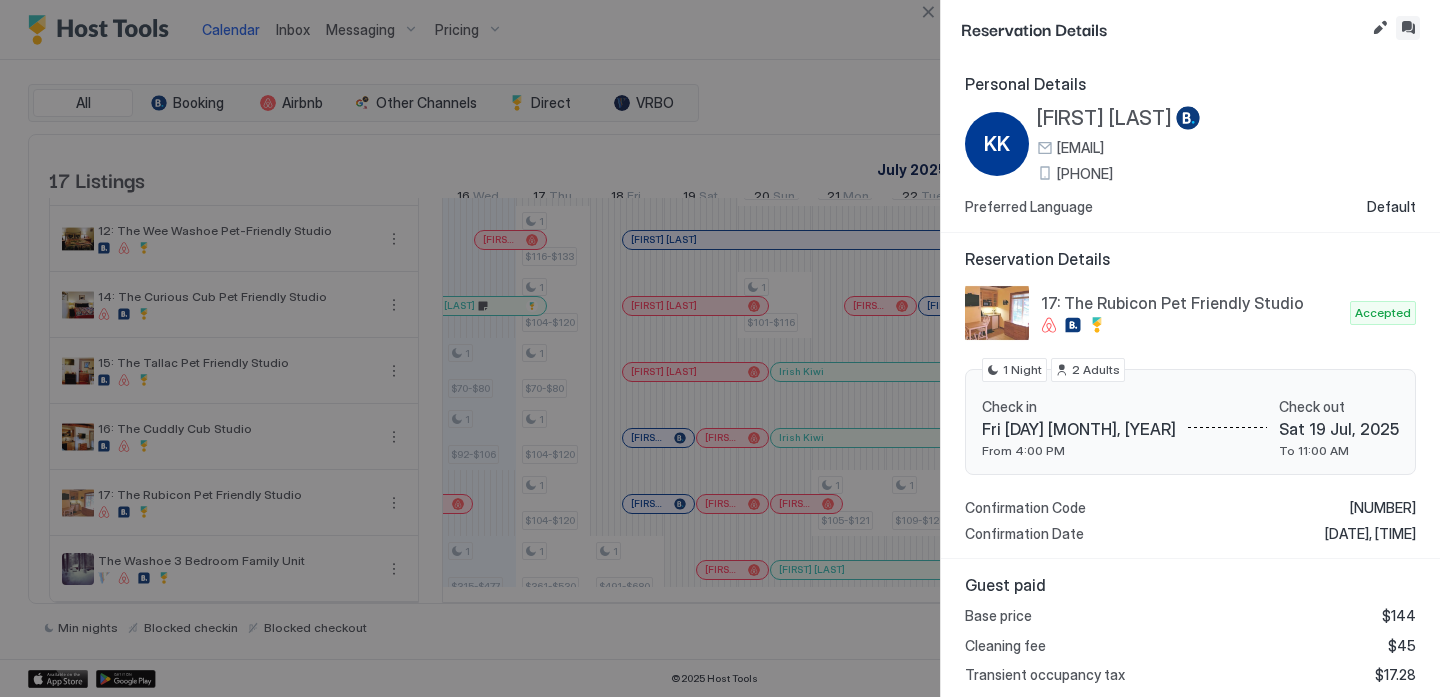click at bounding box center (1408, 28) 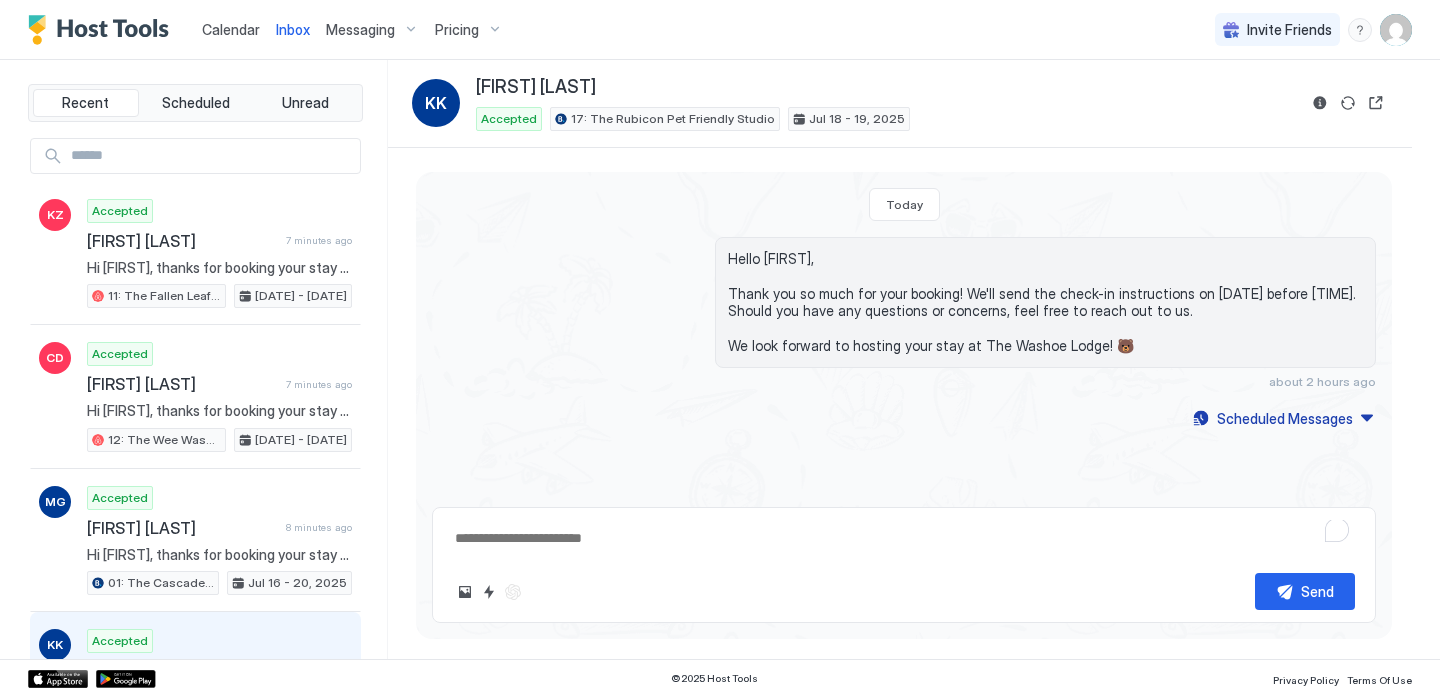click on "Hello [FIRST],
Thank you so much for your booking! We'll send the check-in instructions on [DATE] before [TIME]. Should you have any questions or concerns, feel free to reach out to us.
We look forward to hosting your stay at The Washoe Lodge! 🐻" at bounding box center [1045, 302] 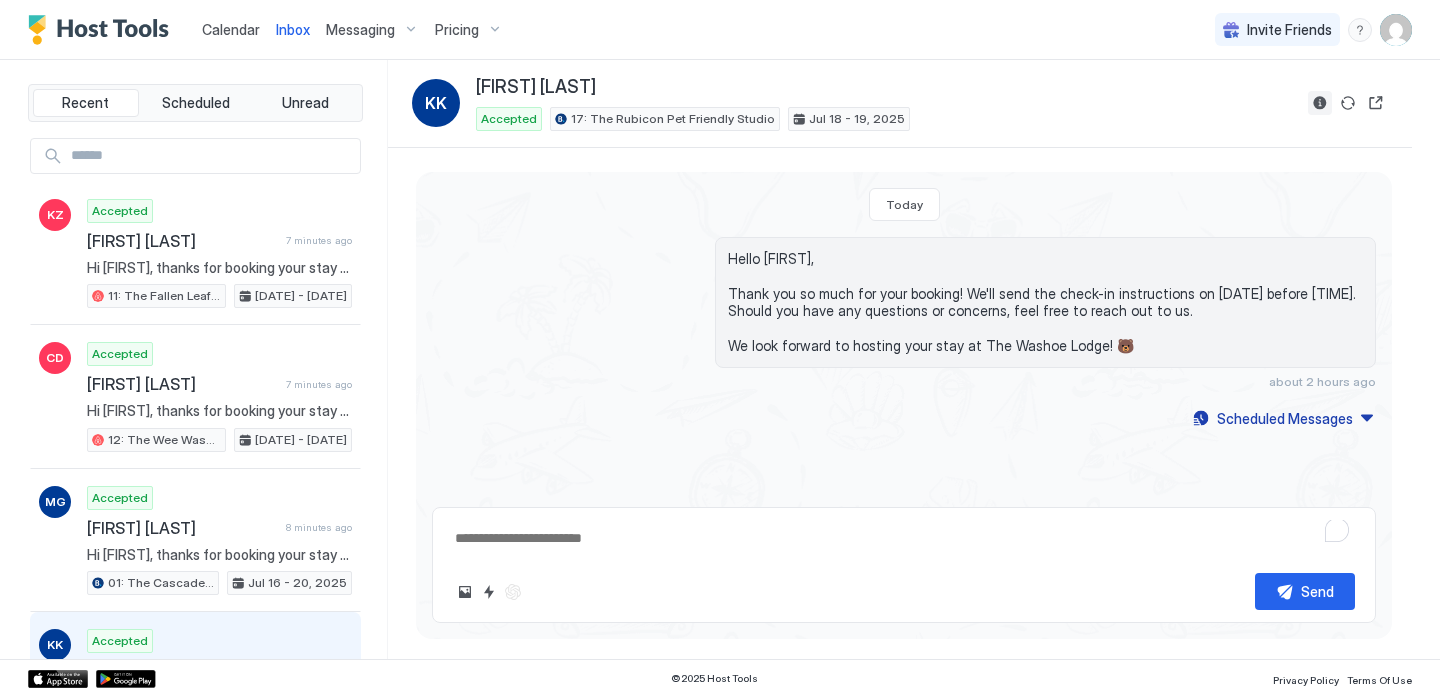 click at bounding box center (1320, 103) 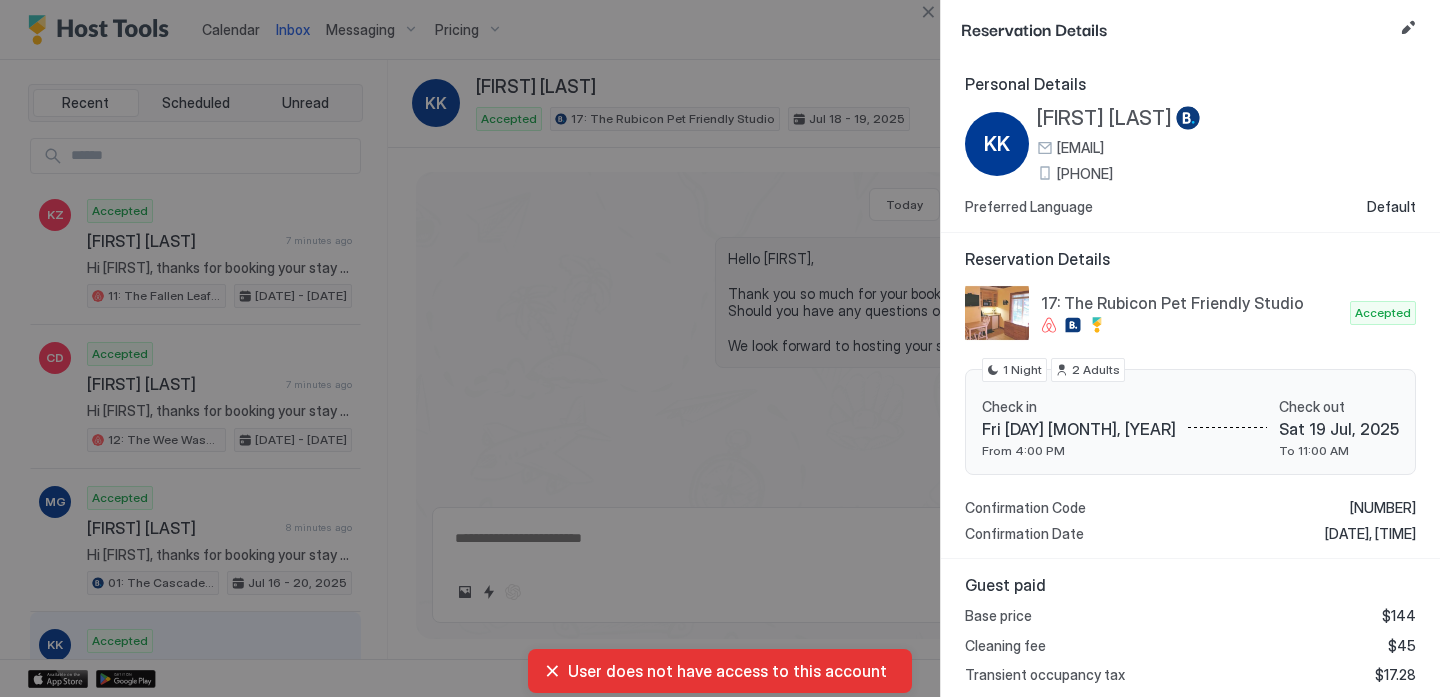 drag, startPoint x: 1094, startPoint y: 114, endPoint x: 1027, endPoint y: 32, distance: 105.89146 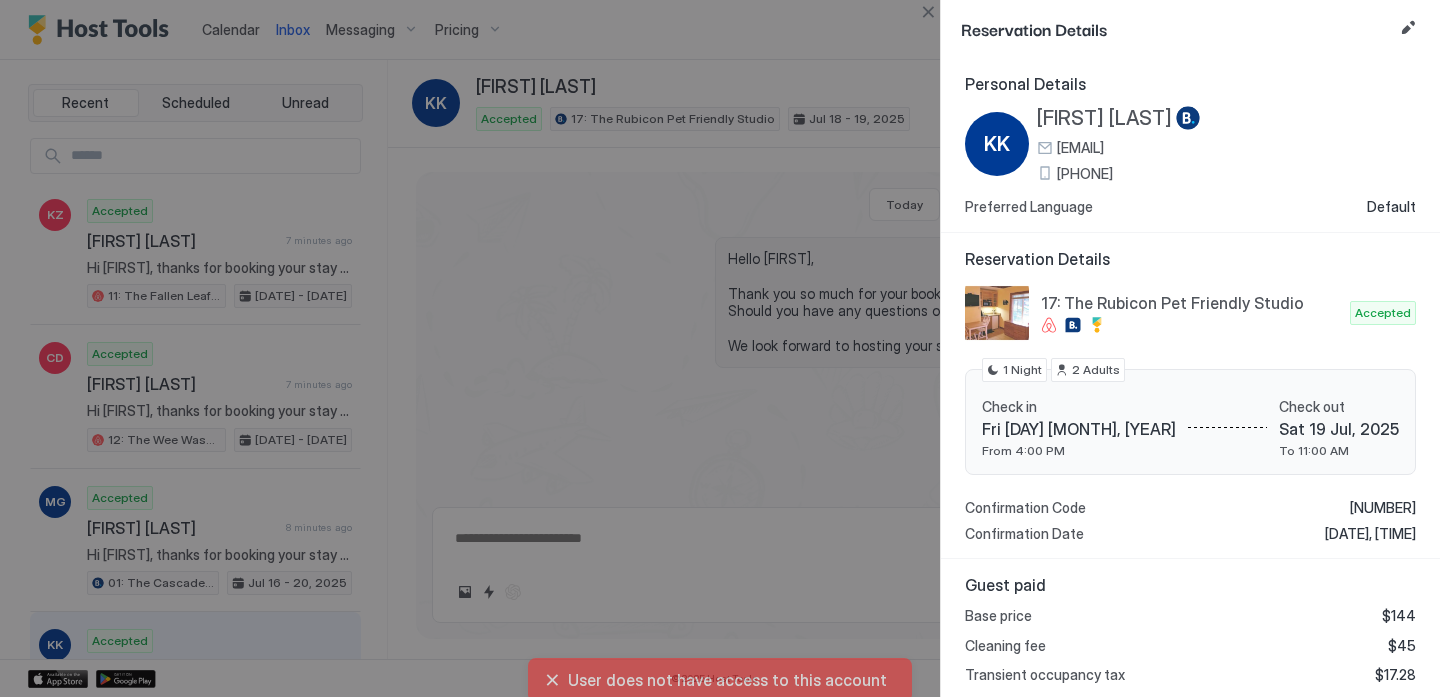 click at bounding box center [720, 348] 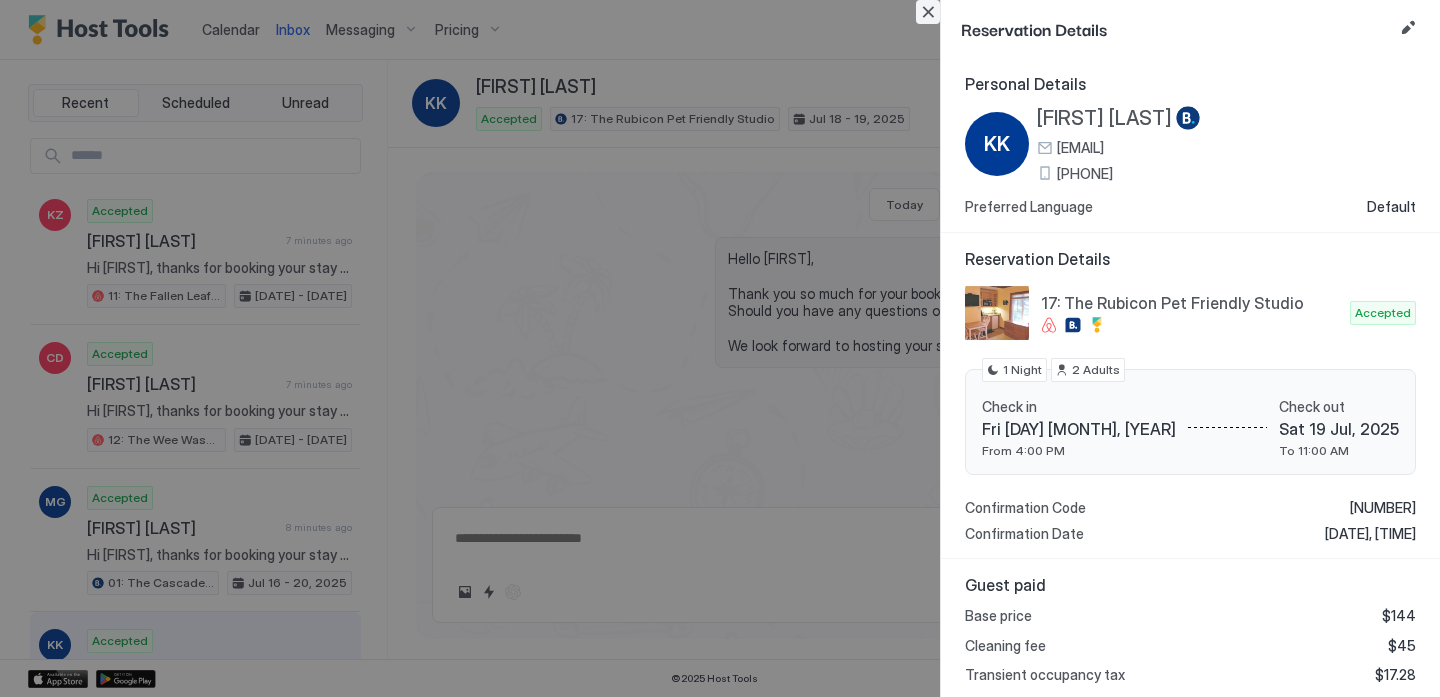drag, startPoint x: 923, startPoint y: 4, endPoint x: 1054, endPoint y: 31, distance: 133.75351 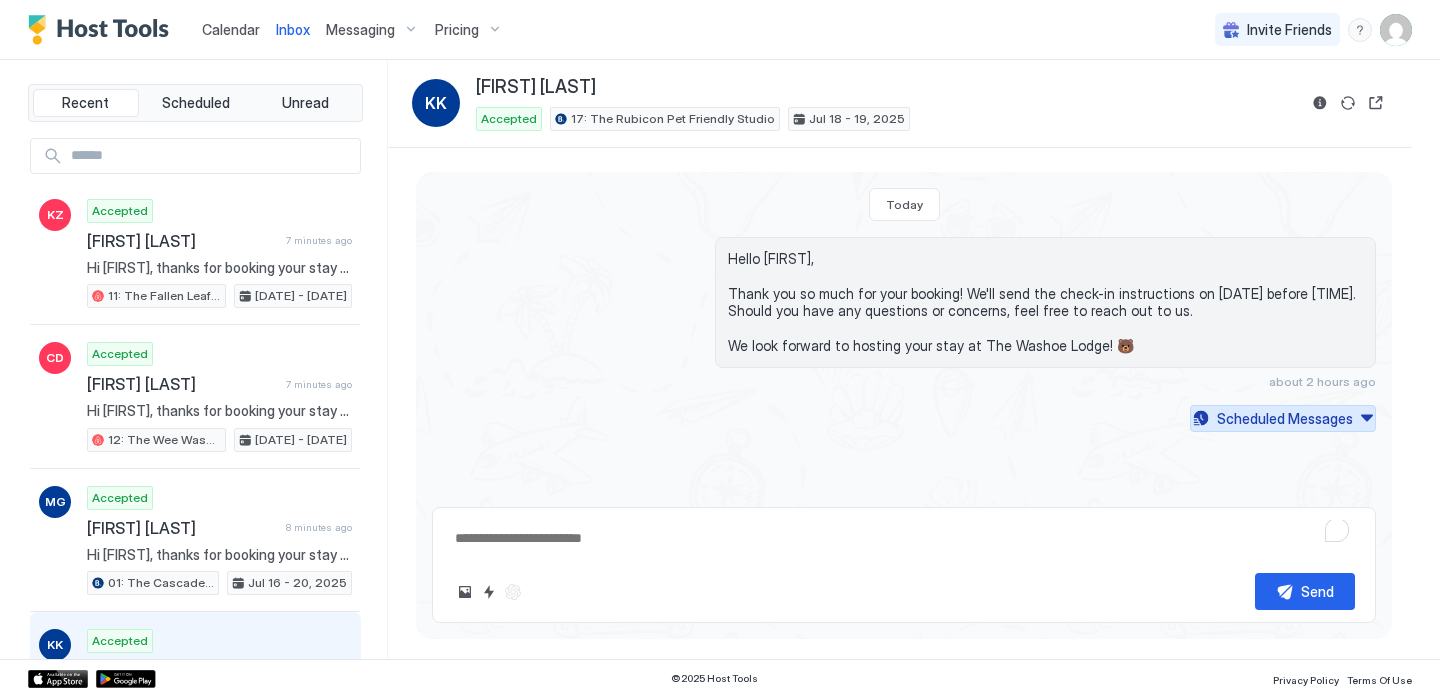 click on "Scheduled Messages" at bounding box center (1285, 418) 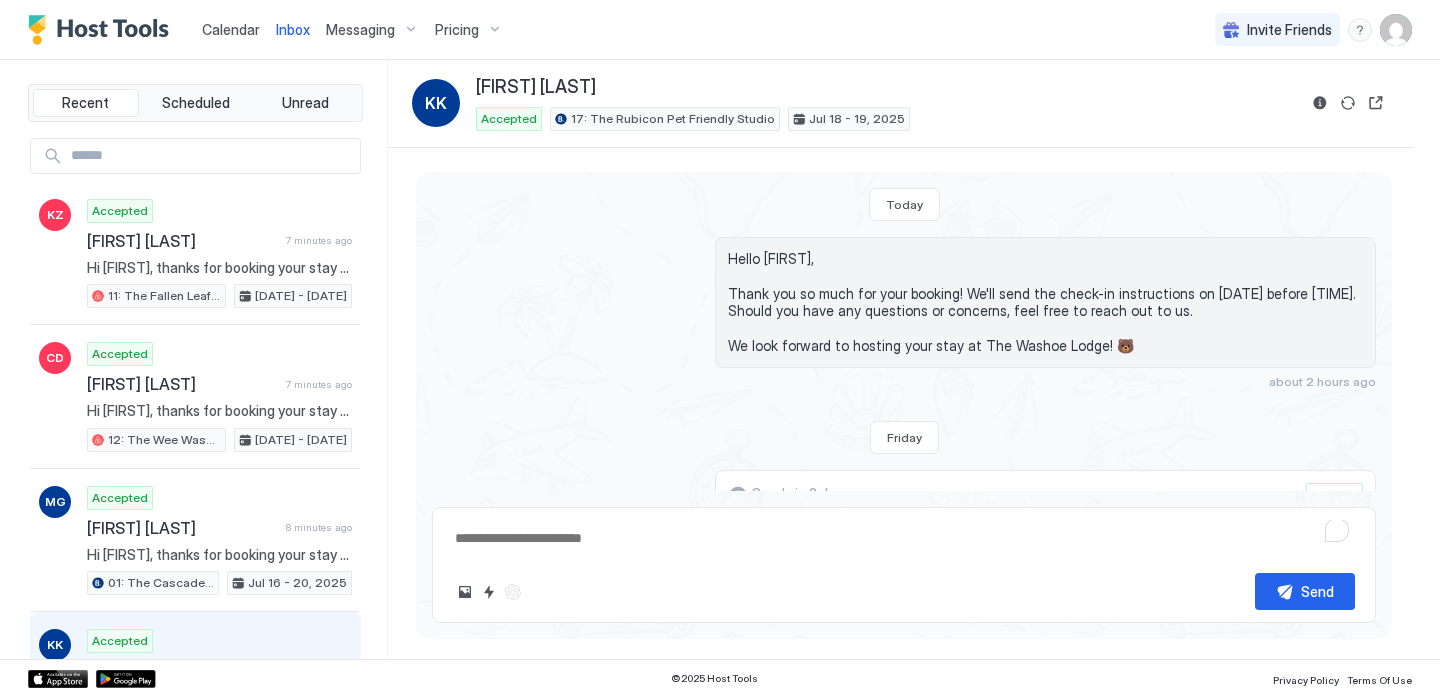 scroll, scrollTop: 1227, scrollLeft: 0, axis: vertical 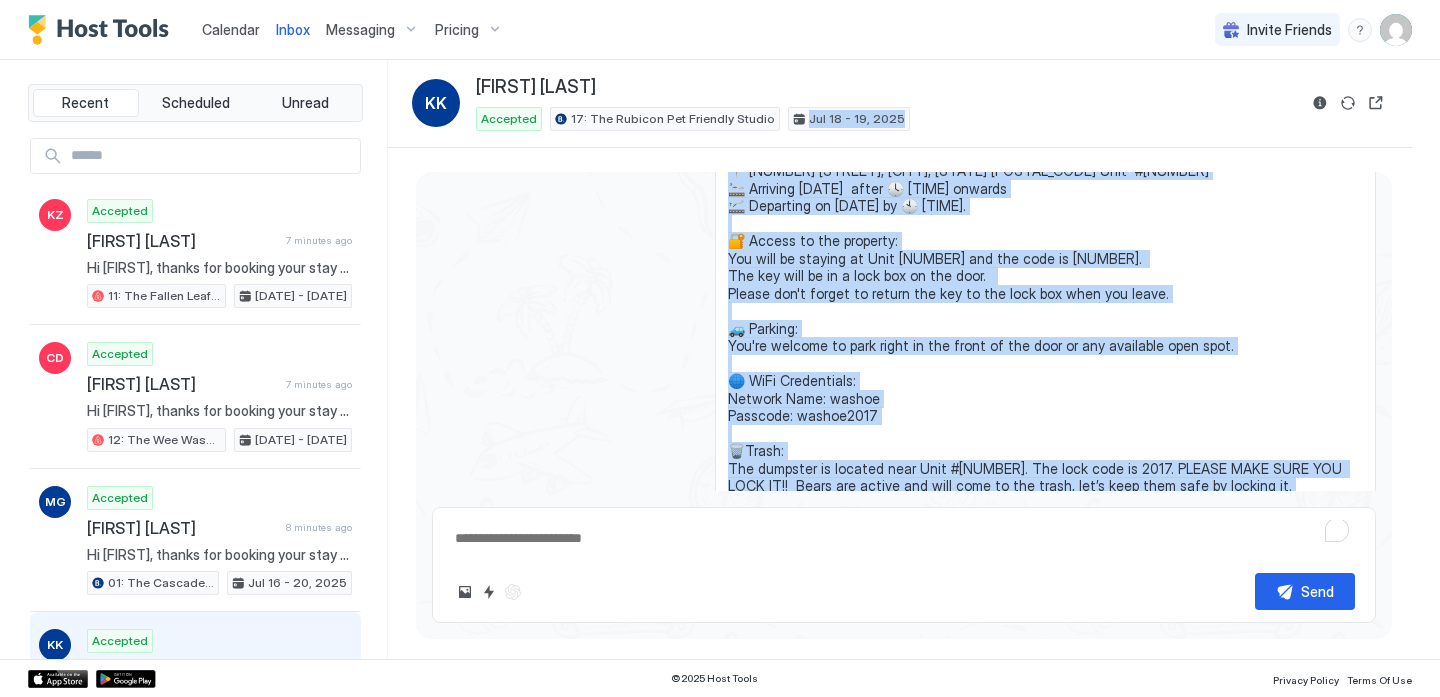 drag, startPoint x: 856, startPoint y: 362, endPoint x: 730, endPoint y: 141, distance: 254.39536 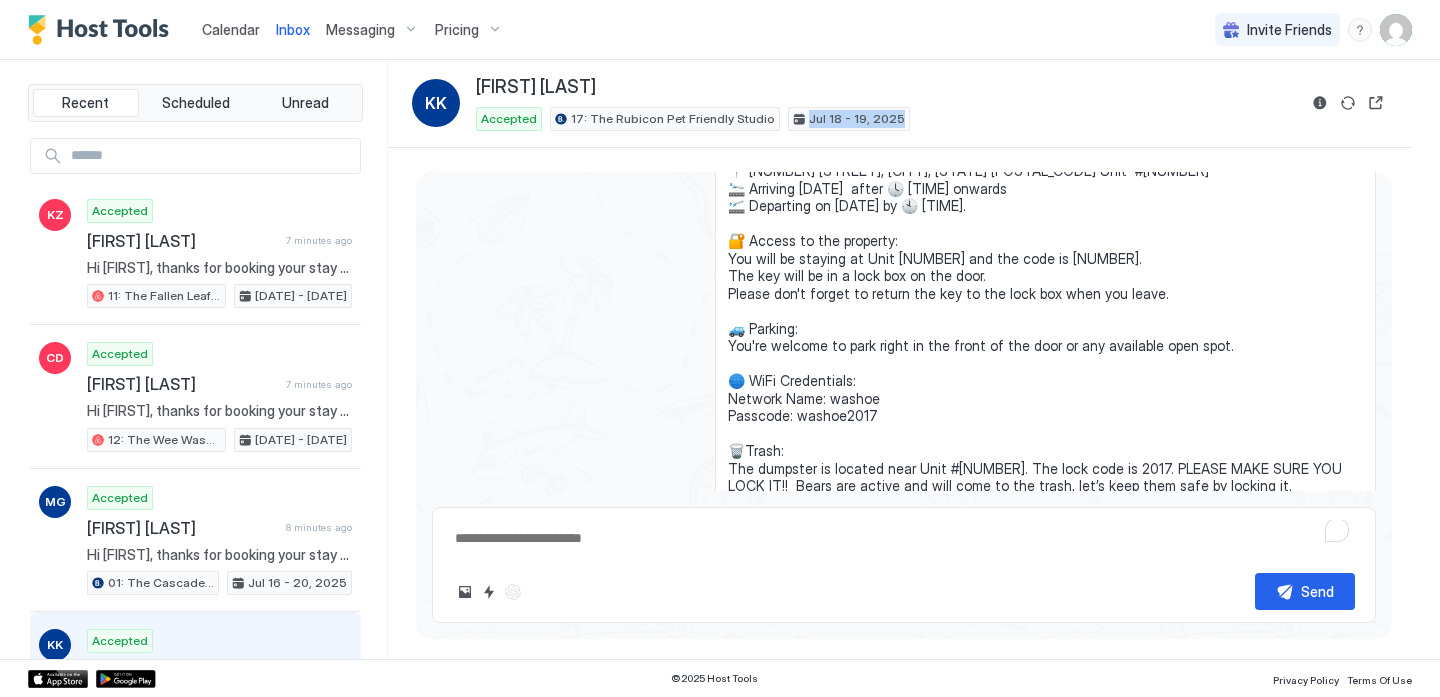 drag, startPoint x: 730, startPoint y: 141, endPoint x: 752, endPoint y: 213, distance: 75.28612 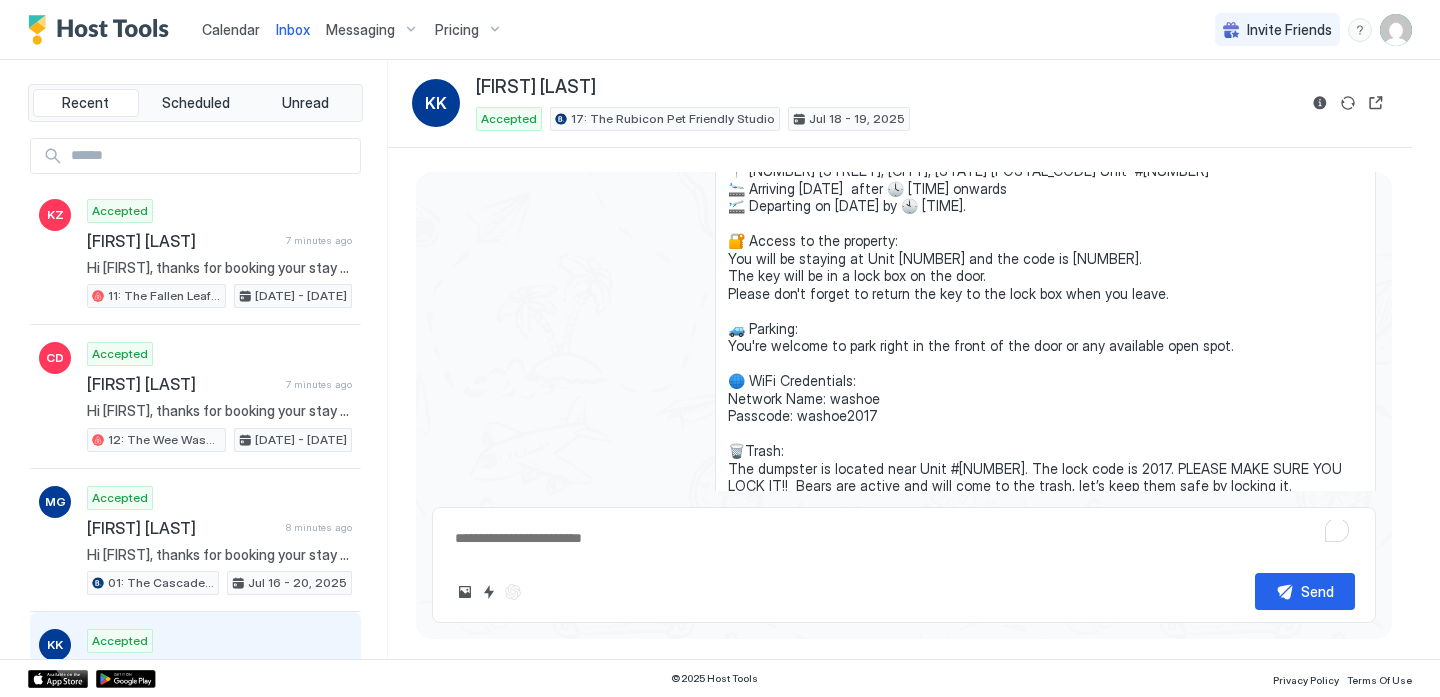 click on "Hi [FIRST], thanks for booking your stay with us!
Details of your Booking:
📍 [NUMBER] [STREET], [CITY], [STATE] [POSTAL_CODE] Unit  #[NUMBER]
🛬 Arriving [DATE]  after 🕓 [TIME] onwards
🛫 Departing on [DATE] by 🕙 [TIME].
🔐 Access to the property:
You will be staying at Unit [NUMBER] and the code is [NUMBER].
The key will be in a lock box on the door.
Please don't forget to return the key to the lock box when you leave.
🚙 Parking:
You're welcome to park right in the front of the door or any available open spot.
🌐 WiFi Credentials:
Network Name: washoe
Passcode: washoe2017
🗑️Trash:
The dumpster is located near Unit #[NUMBER]. The lock code is 2017. PLEASE MAKE SURE YOU LOCK IT!!  Bears are active and will come to the trash, let’s keep them safe by locking it.
Once you're settled in, if there is anything you have concerns or questions about, please do not hesitate to contact us on this message thread or call us at ([PHONE]).
Have a lovely stay!" at bounding box center (1045, 346) 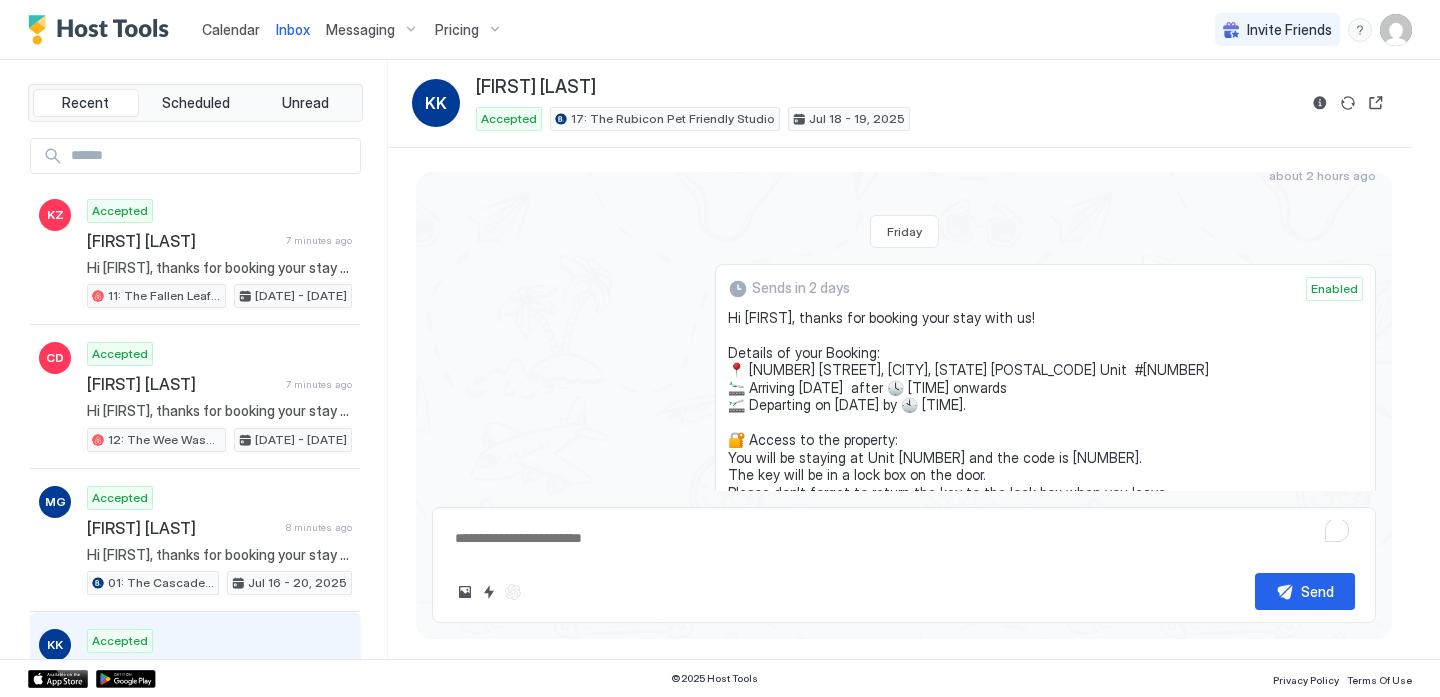 scroll, scrollTop: 272, scrollLeft: 0, axis: vertical 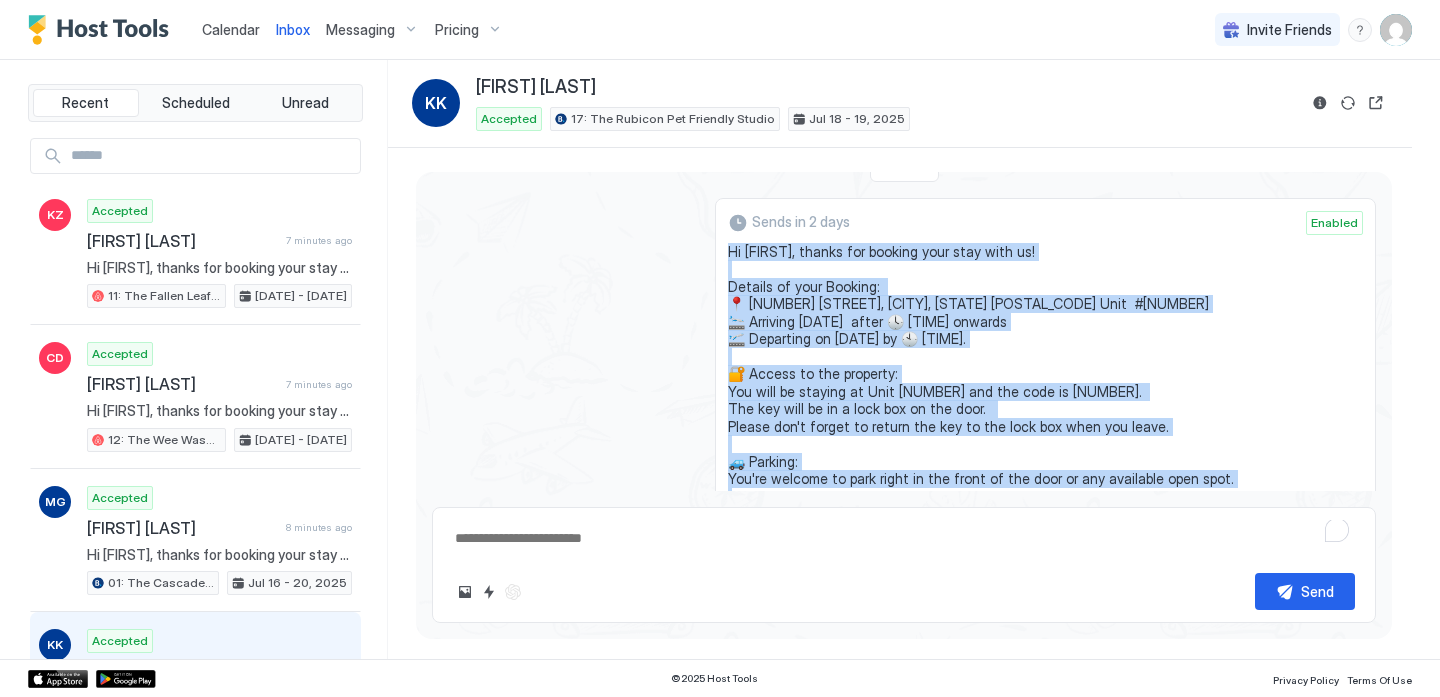 drag, startPoint x: 851, startPoint y: 355, endPoint x: 725, endPoint y: 252, distance: 162.74213 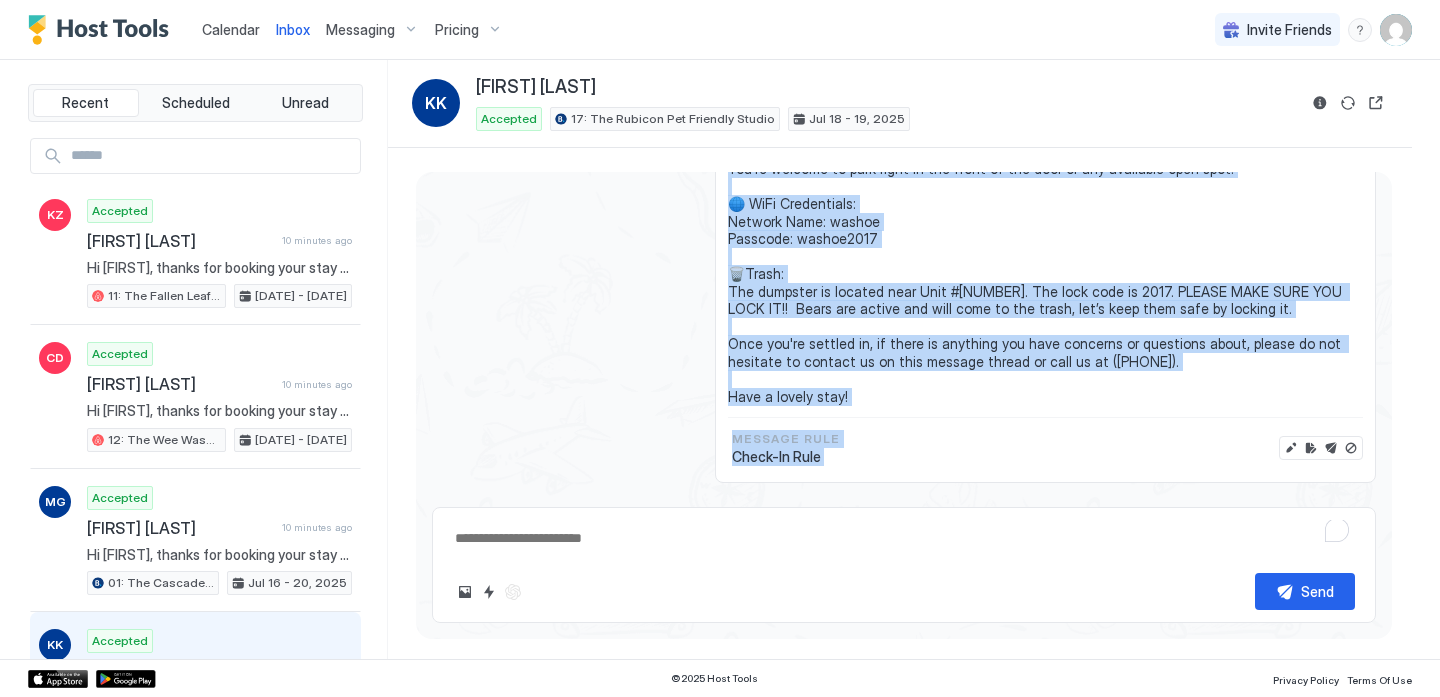 scroll, scrollTop: 698, scrollLeft: 0, axis: vertical 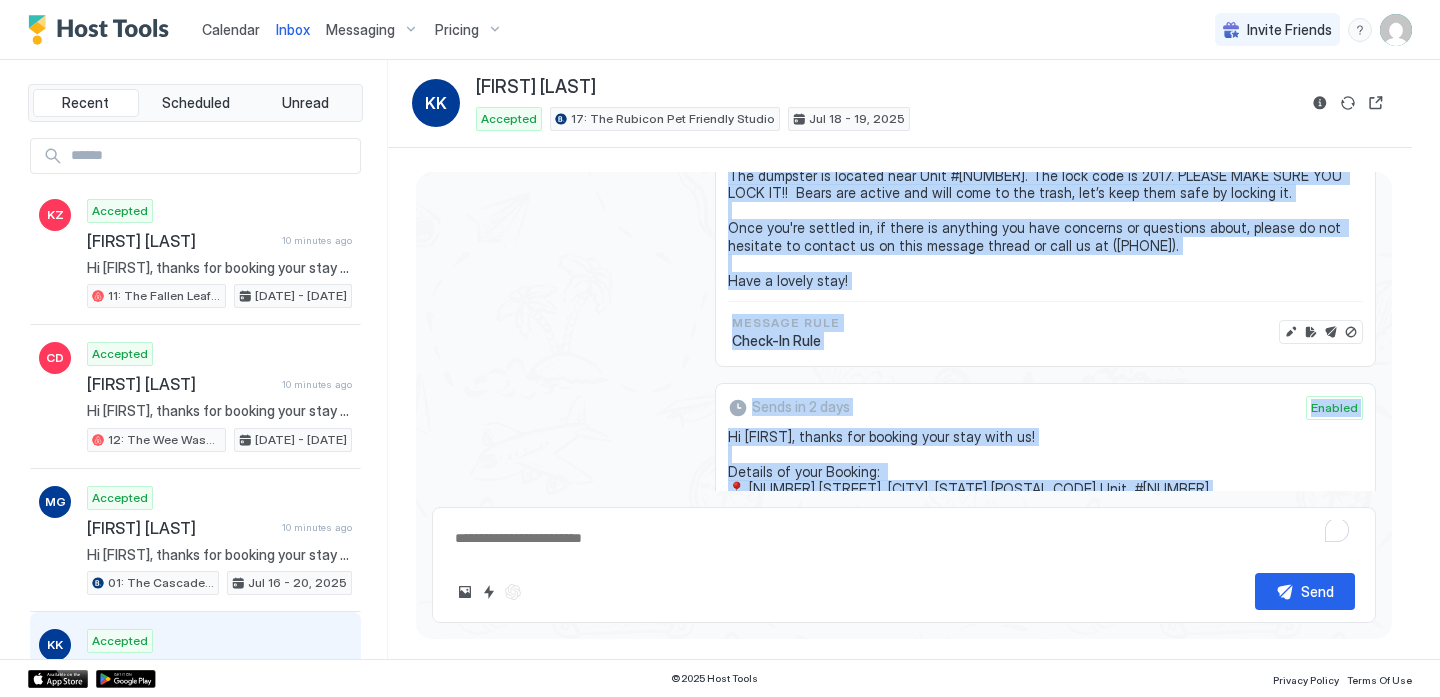 click on "Sends in 2 days" at bounding box center [1009, 408] 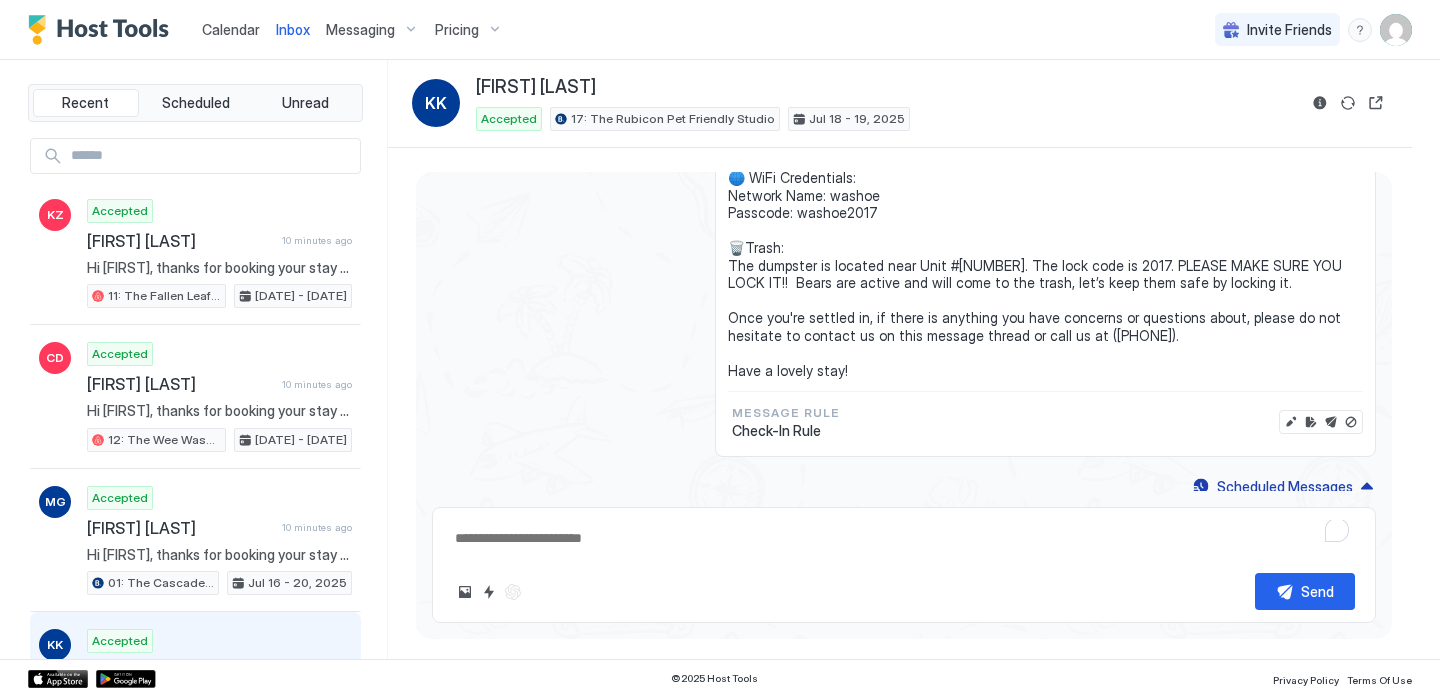 scroll, scrollTop: 1227, scrollLeft: 0, axis: vertical 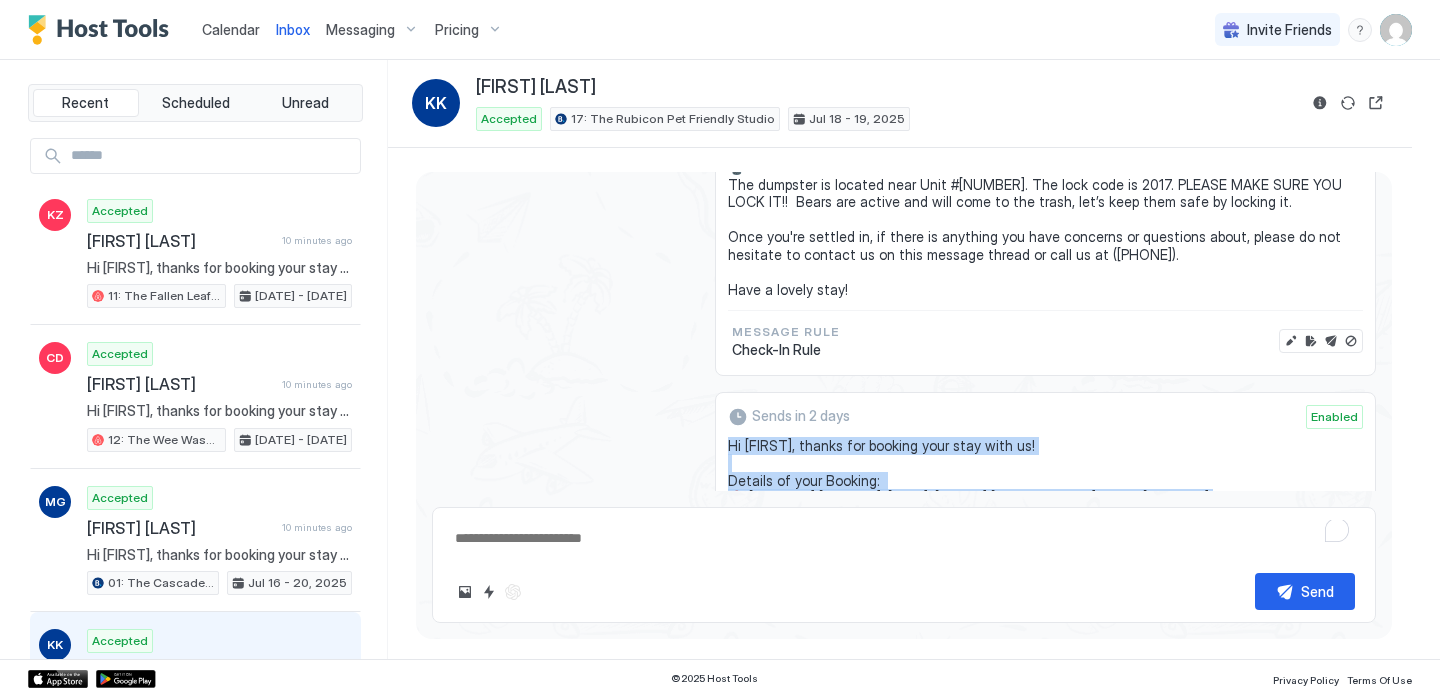 drag, startPoint x: 790, startPoint y: 303, endPoint x: 725, endPoint y: 451, distance: 161.64467 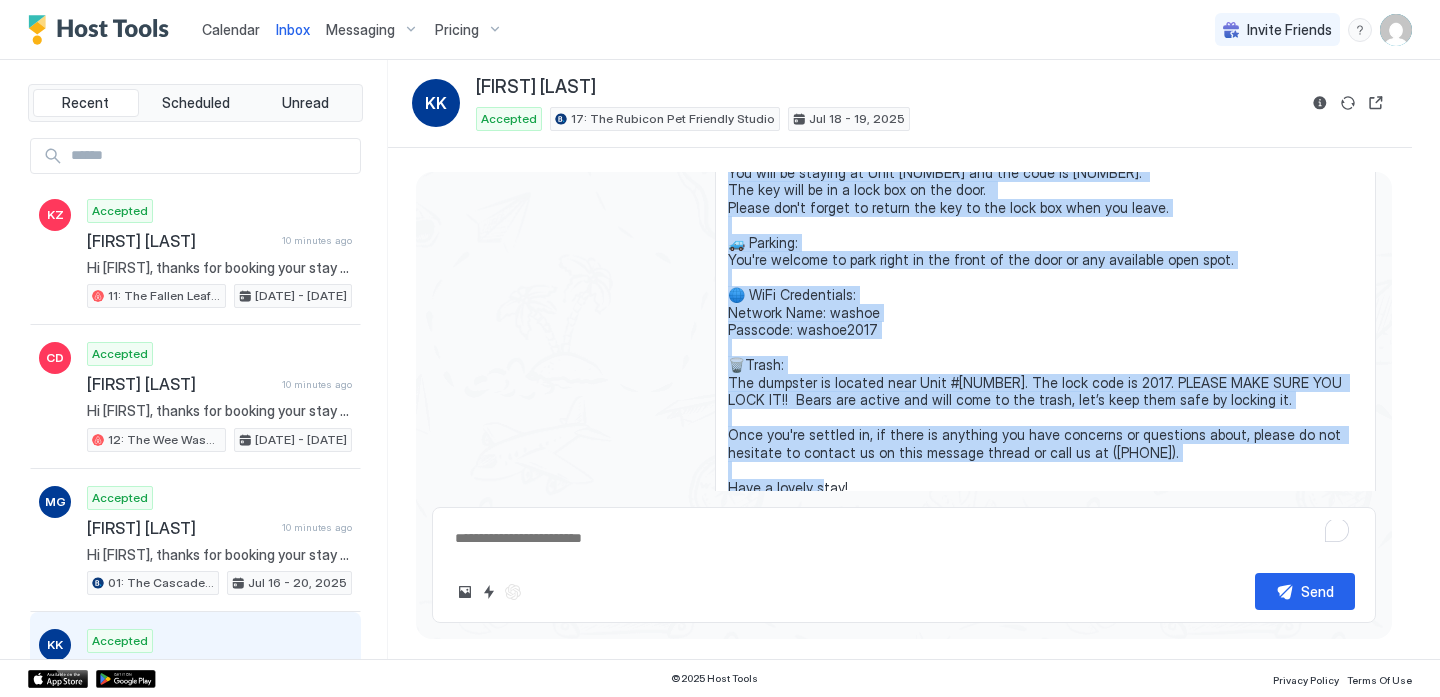 scroll, scrollTop: 1227, scrollLeft: 0, axis: vertical 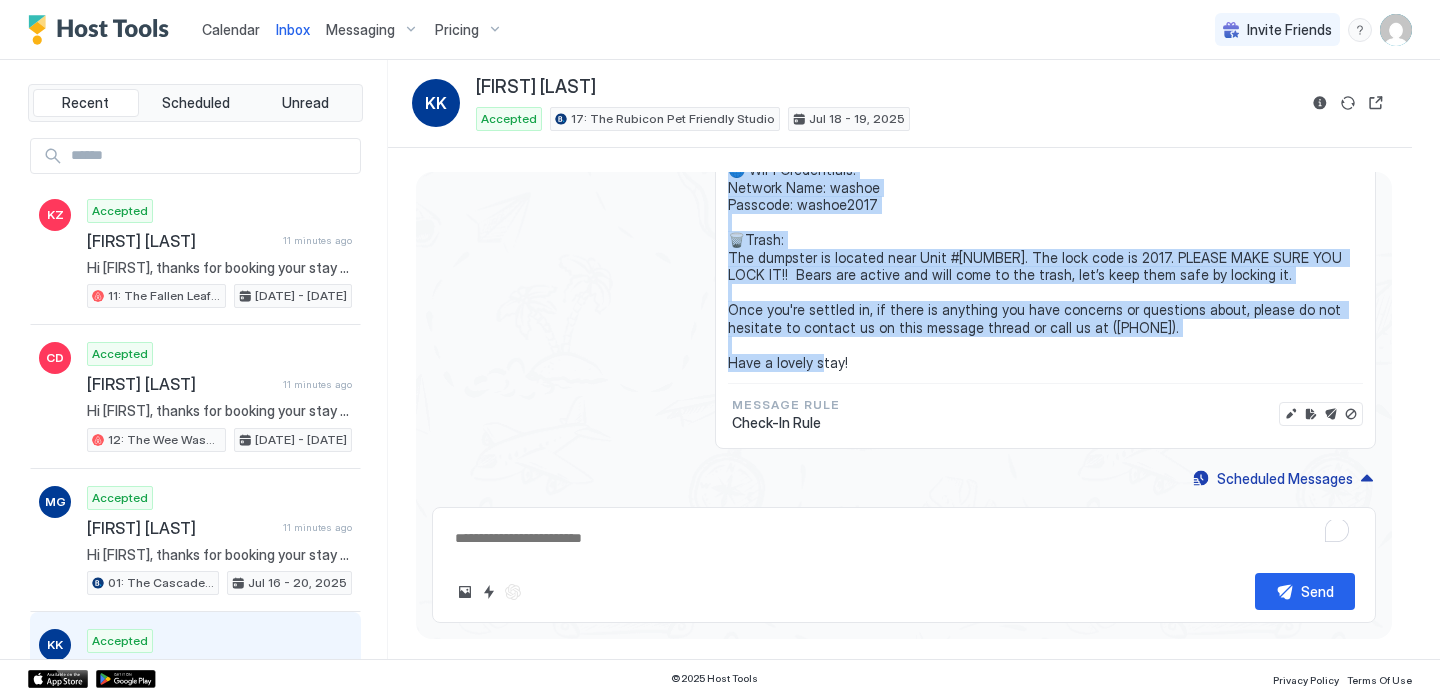 click on "Calendar" at bounding box center [231, 29] 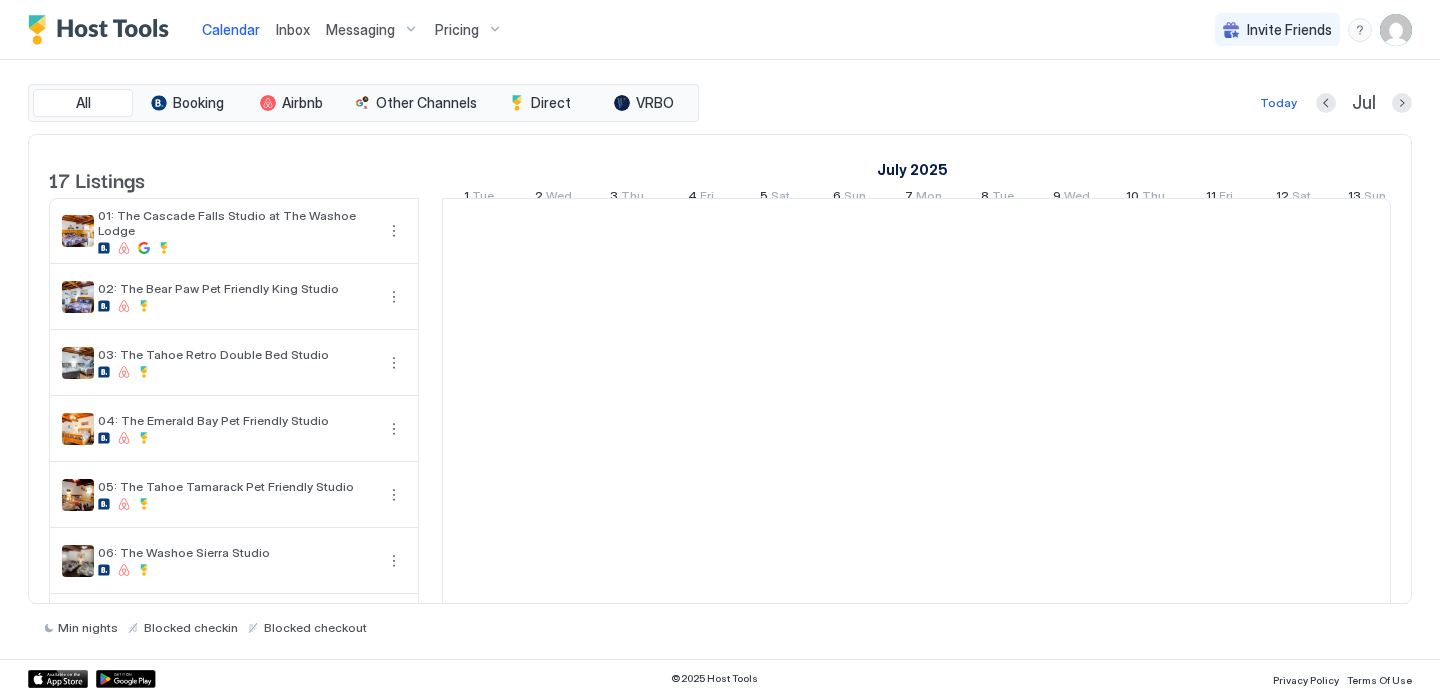 scroll, scrollTop: 0, scrollLeft: 1111, axis: horizontal 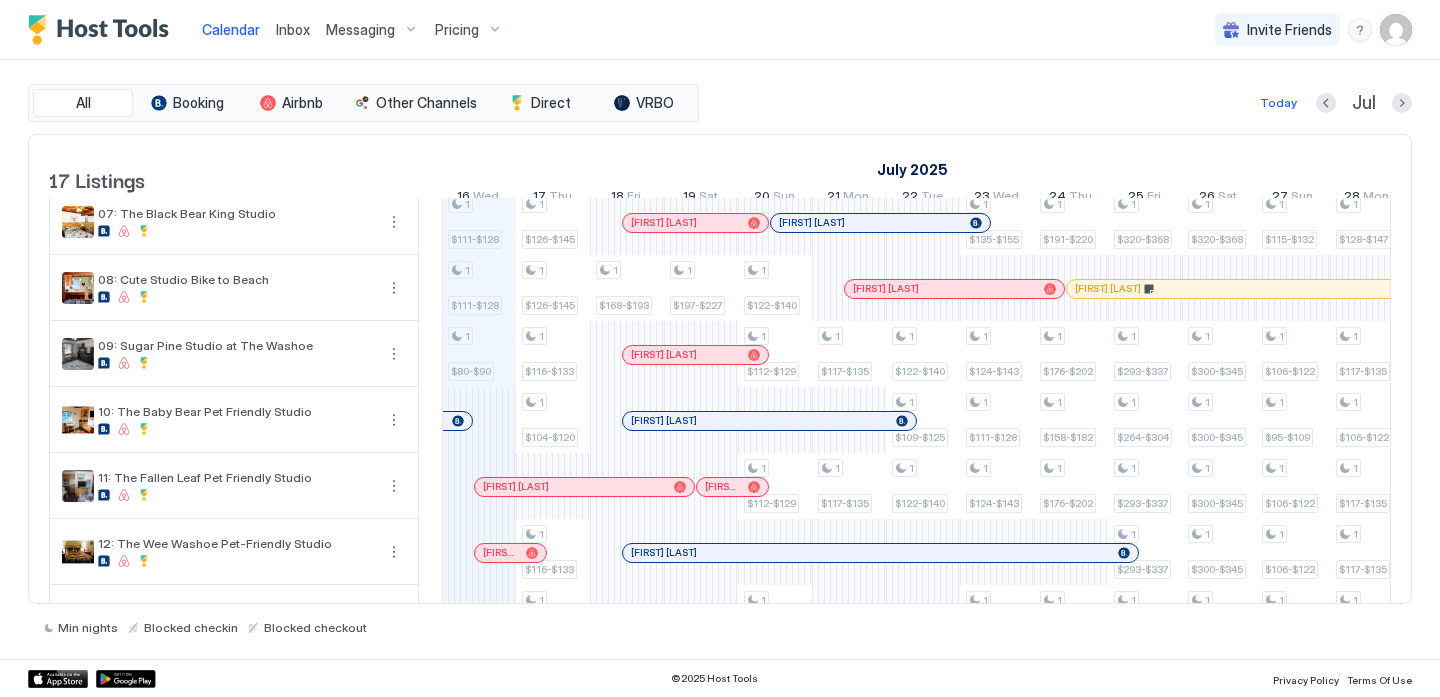 click at bounding box center [656, 421] 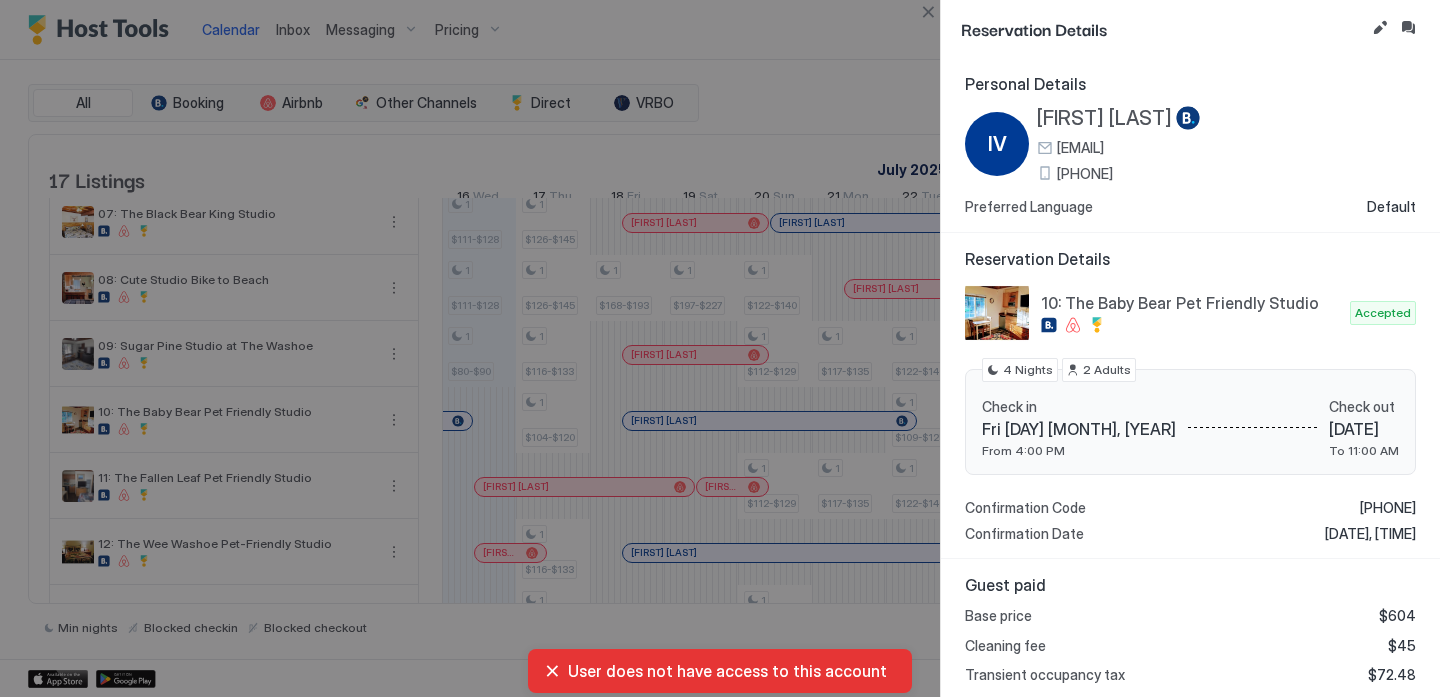 click on "[FIRST] [LAST]" at bounding box center [1104, 118] 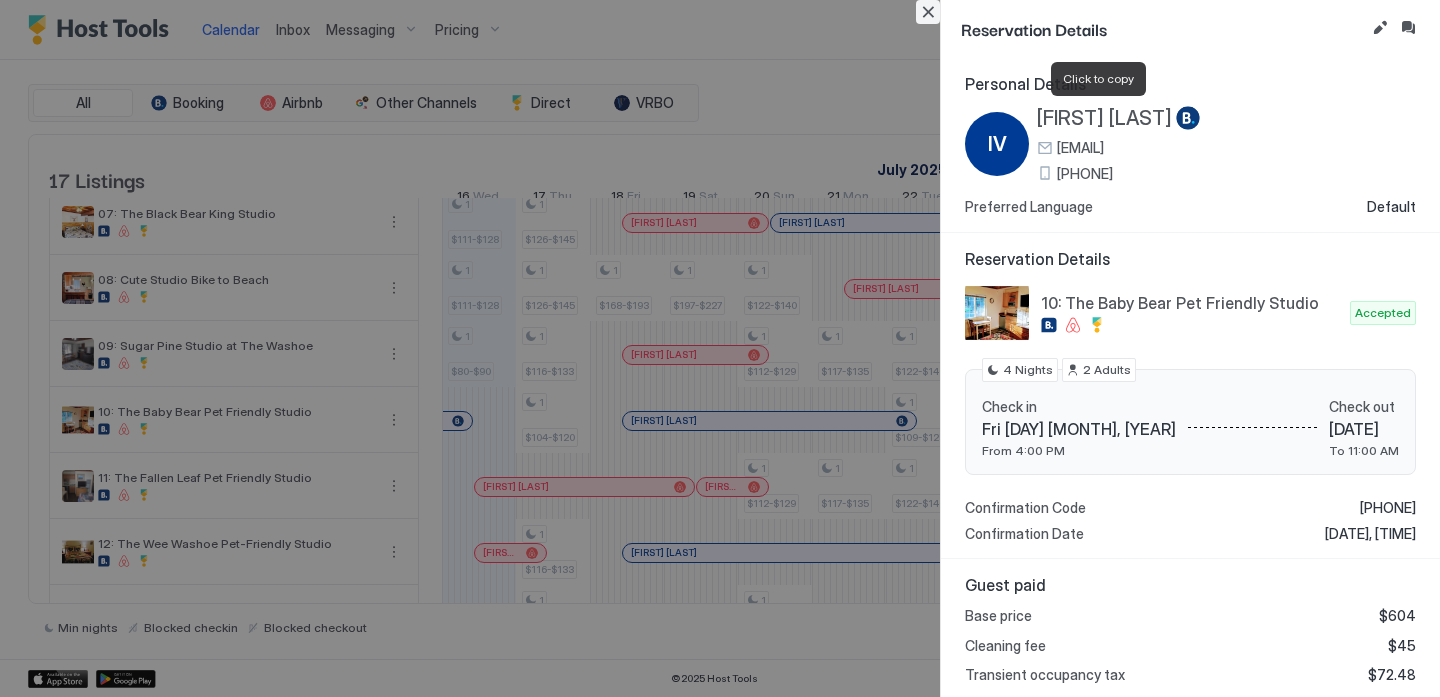 click at bounding box center (928, 12) 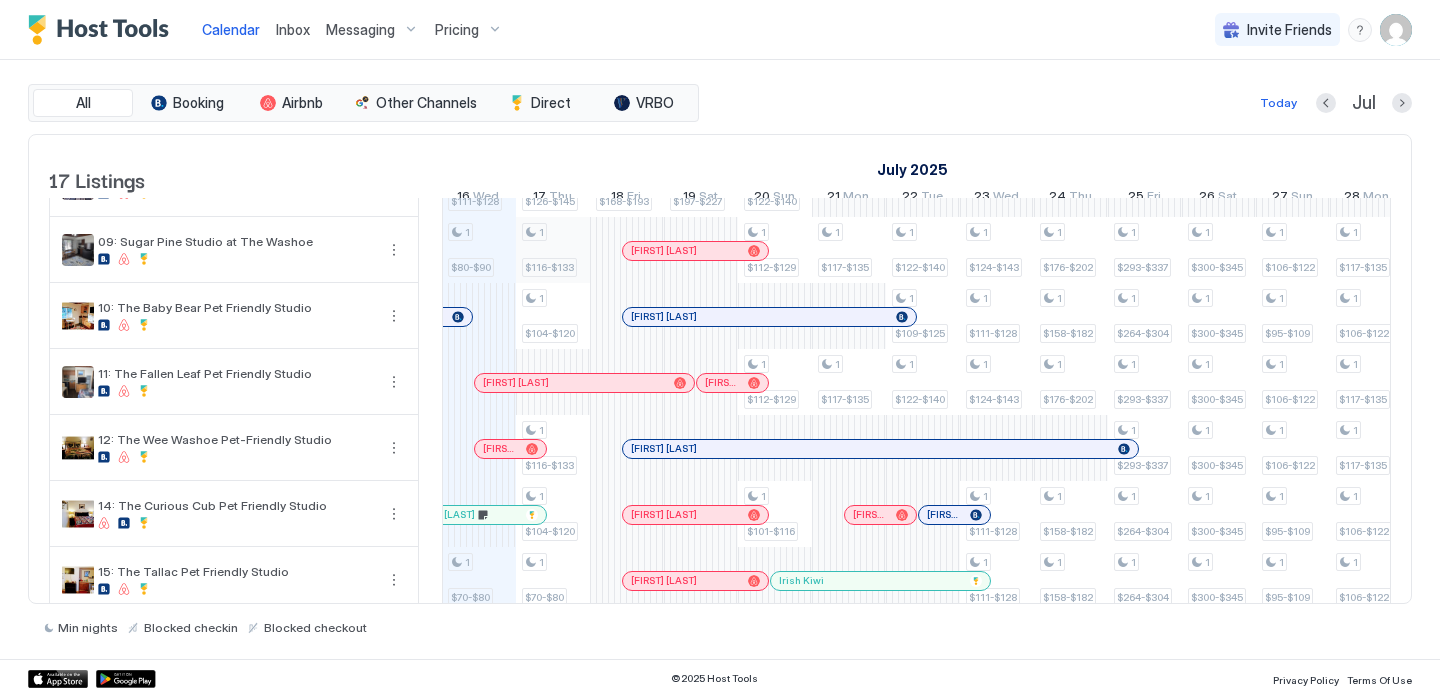 scroll, scrollTop: 590, scrollLeft: 0, axis: vertical 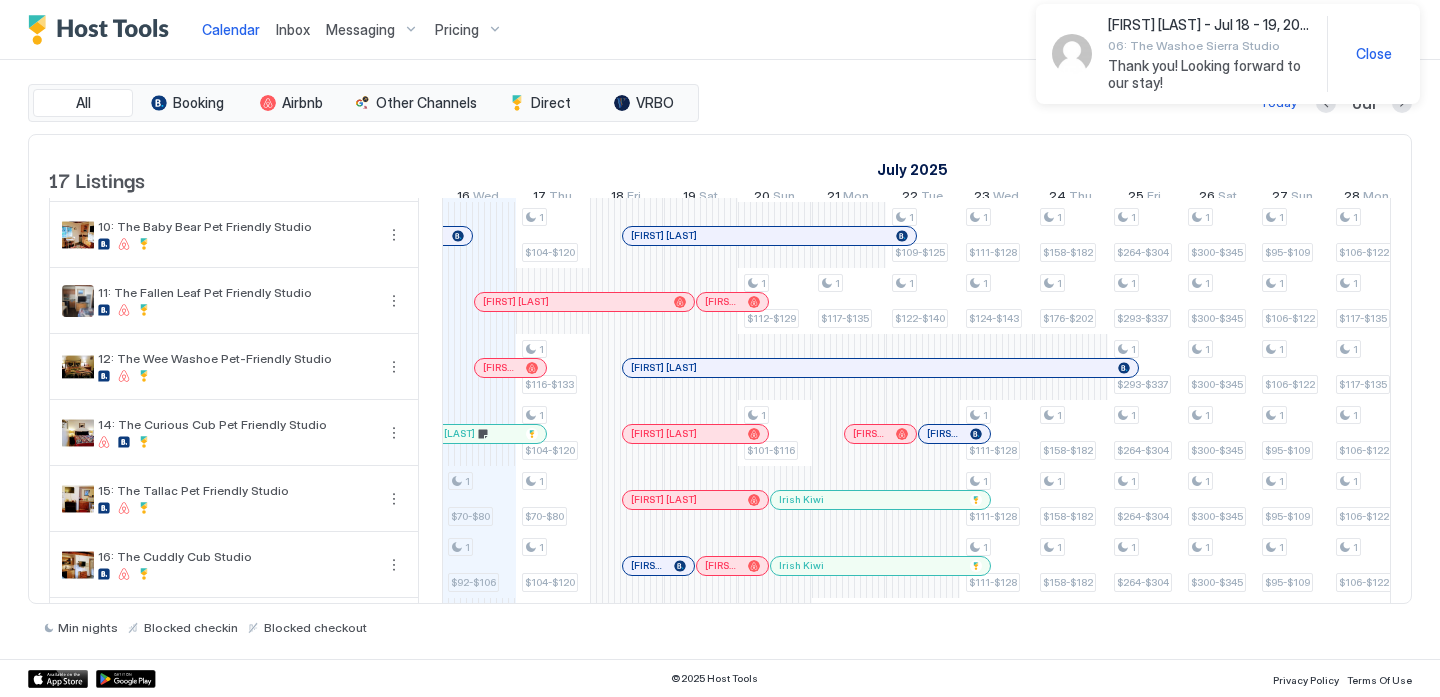 click on "Thank you! Looking forward to our stay!" at bounding box center [1209, 74] 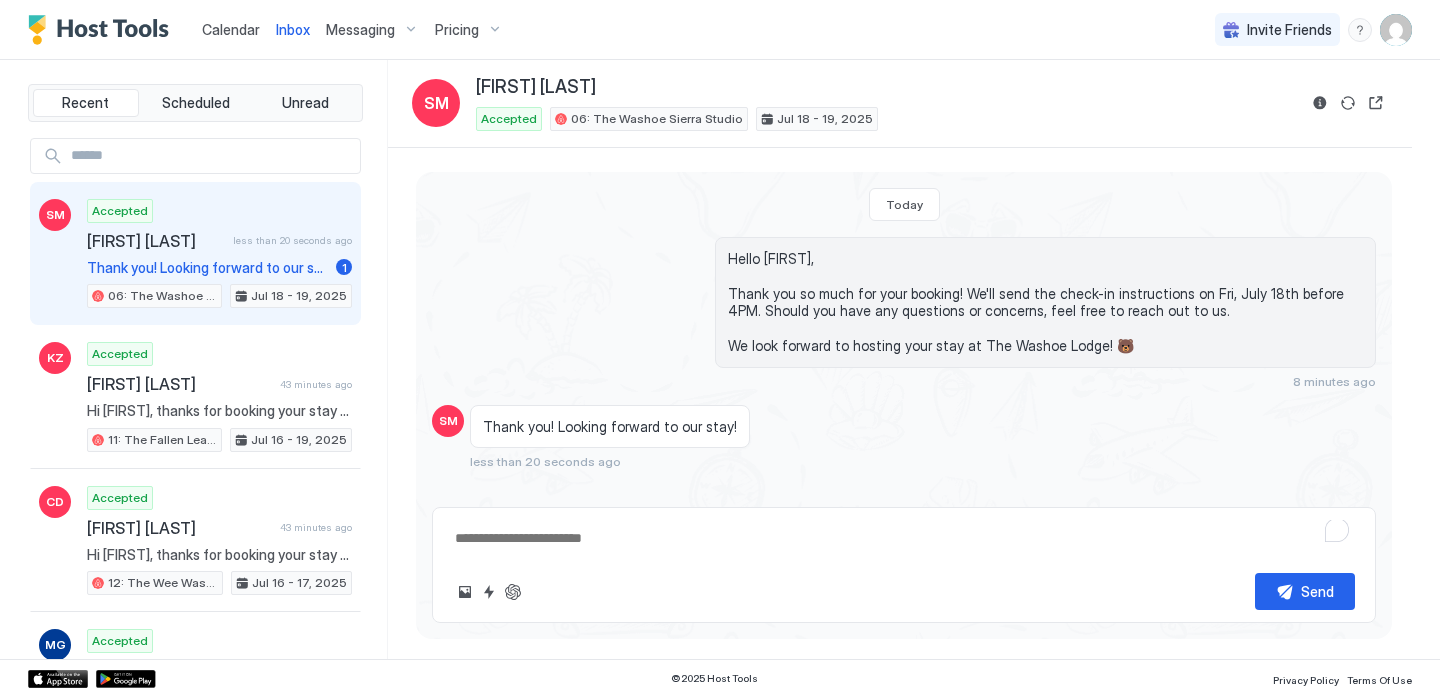 scroll, scrollTop: 21, scrollLeft: 0, axis: vertical 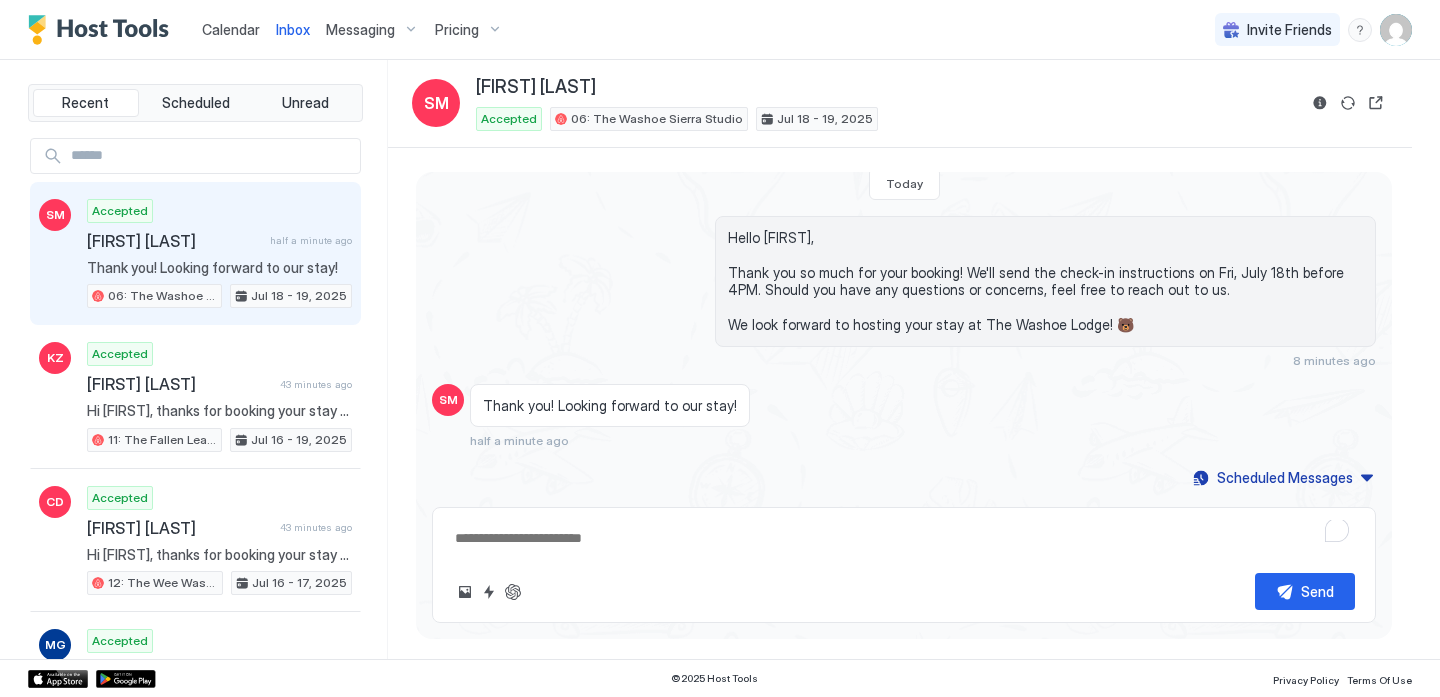 click at bounding box center [904, 538] 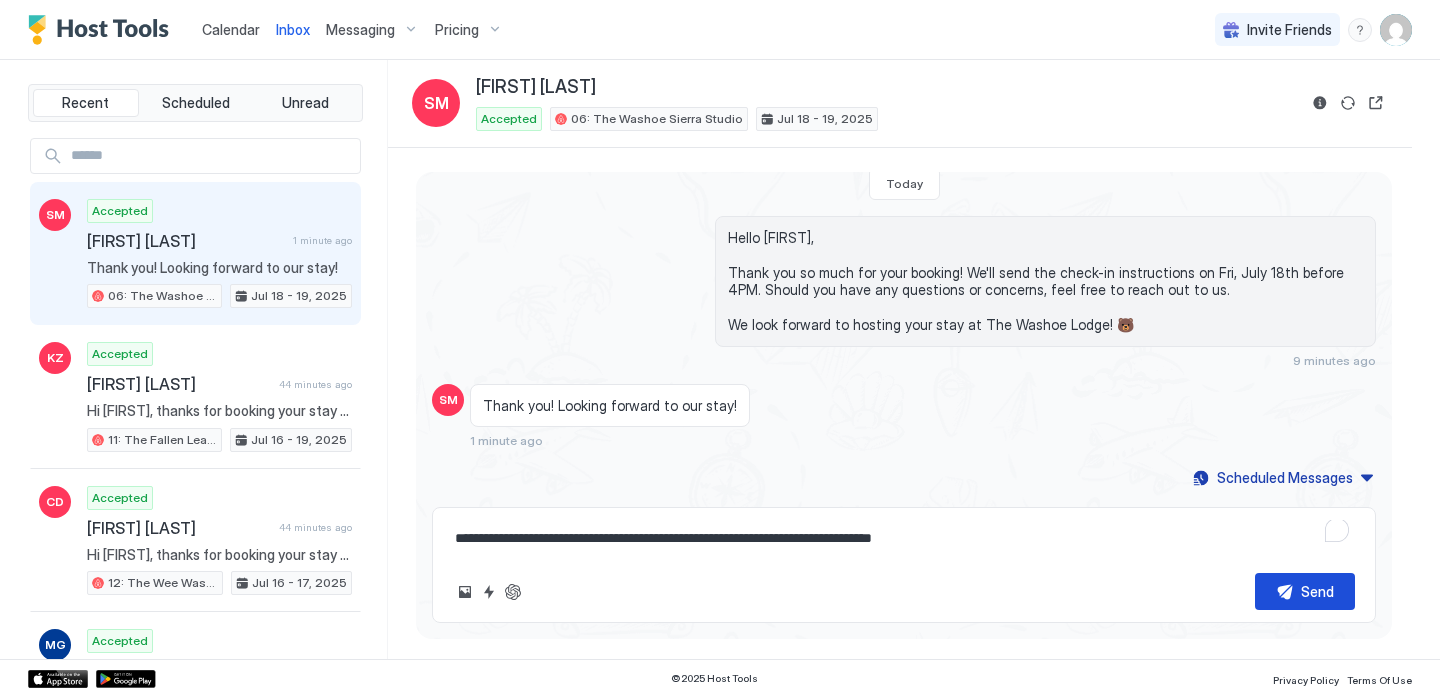 type on "**********" 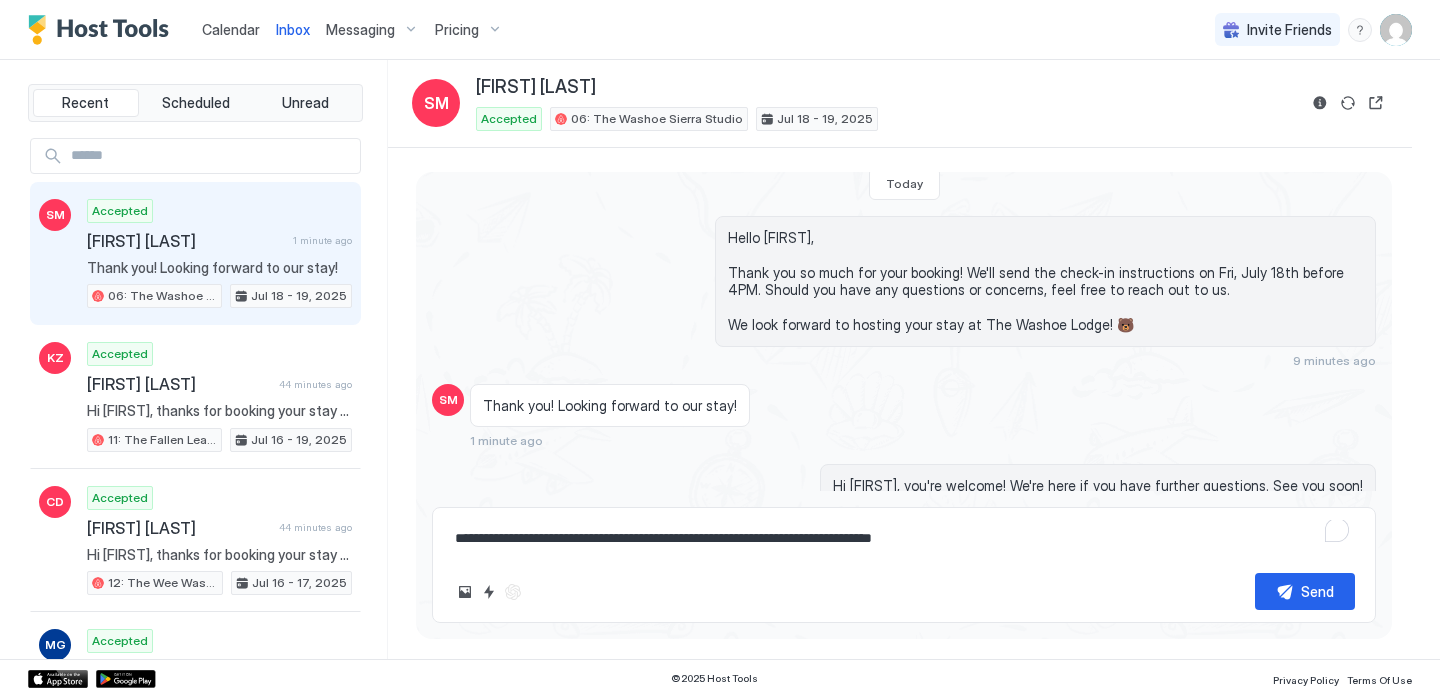 scroll, scrollTop: 101, scrollLeft: 0, axis: vertical 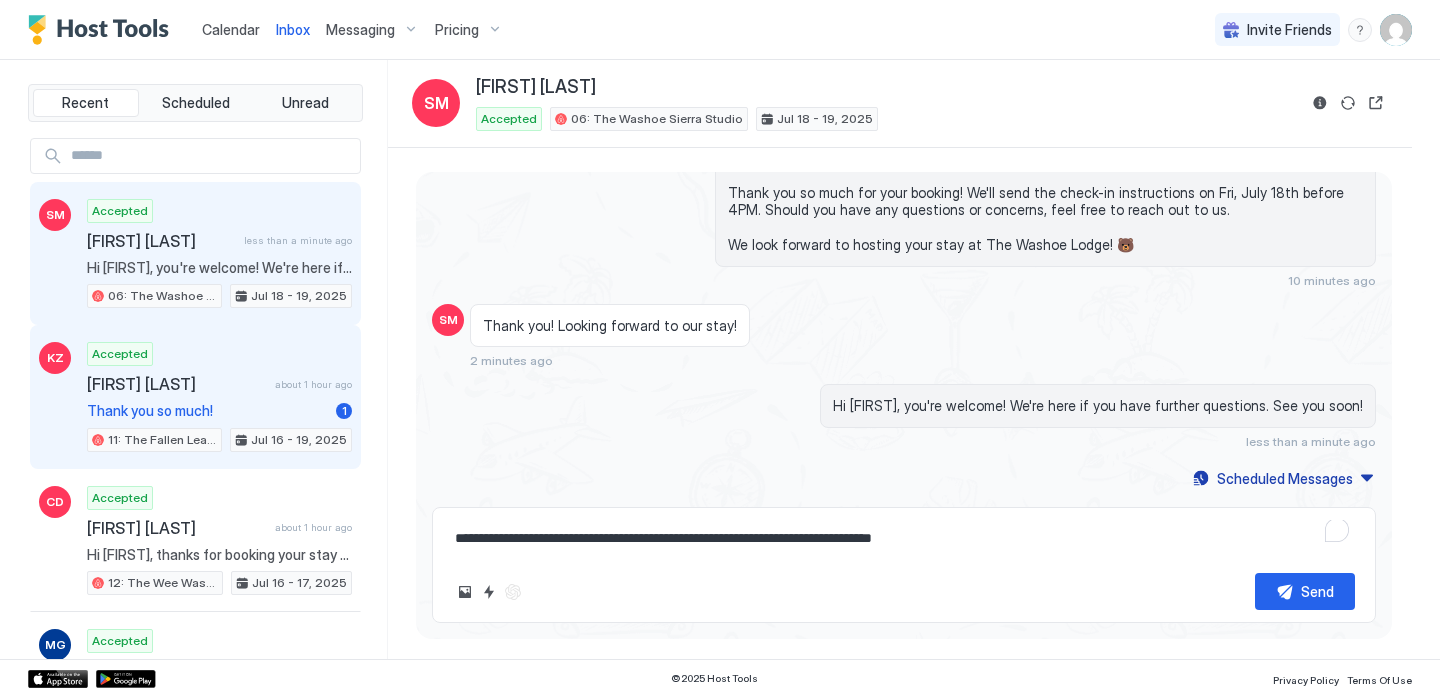 click on "Accepted Kohl Zeek about 1 hour ago Thank you so much!  1 11: The Fallen Leaf Pet Friendly Studio Jul 16 - 19, 2025" at bounding box center [219, 397] 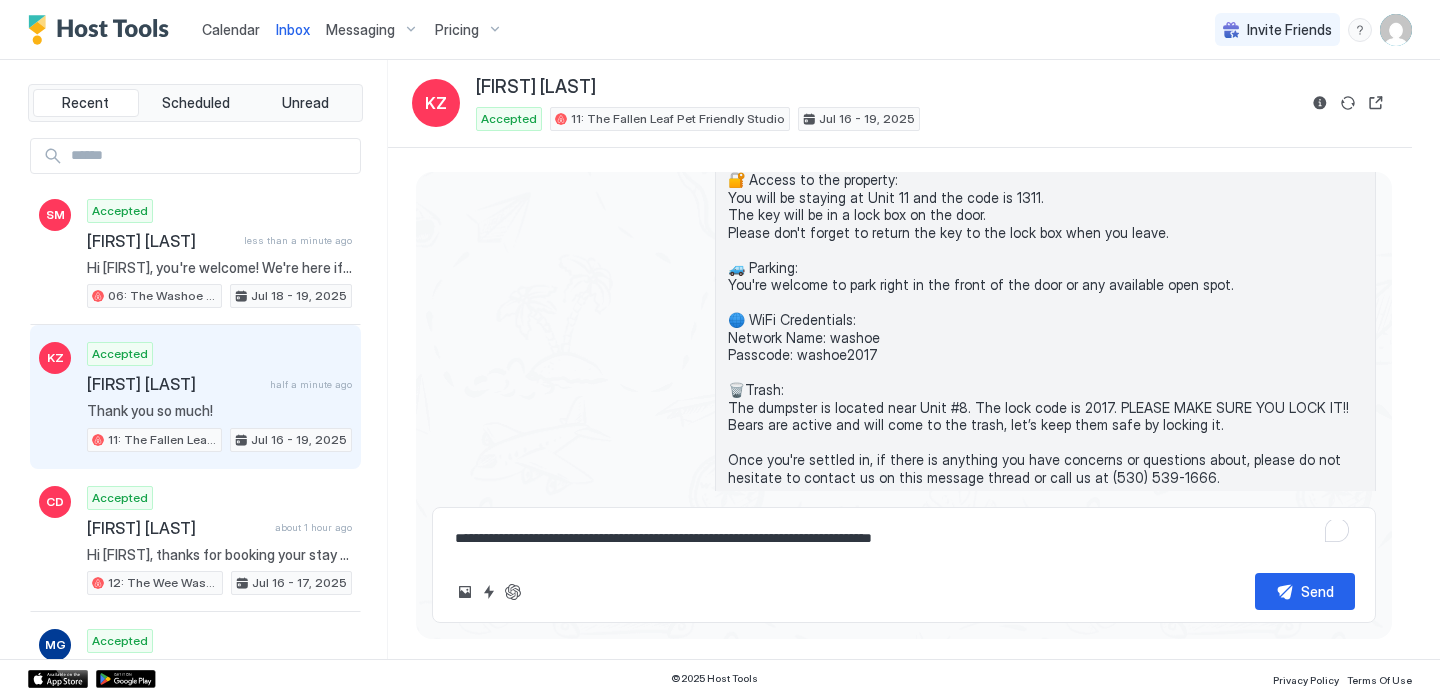 scroll, scrollTop: 556, scrollLeft: 0, axis: vertical 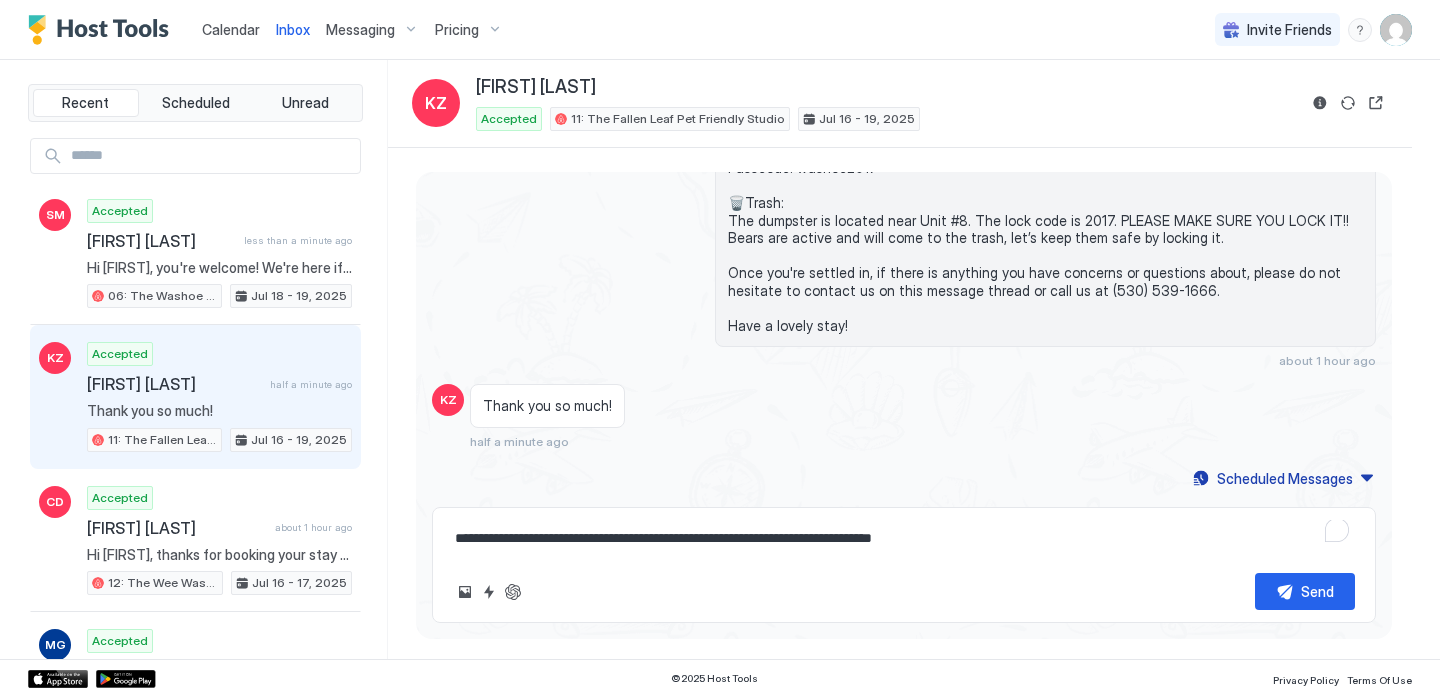 click on "**********" at bounding box center (904, 538) 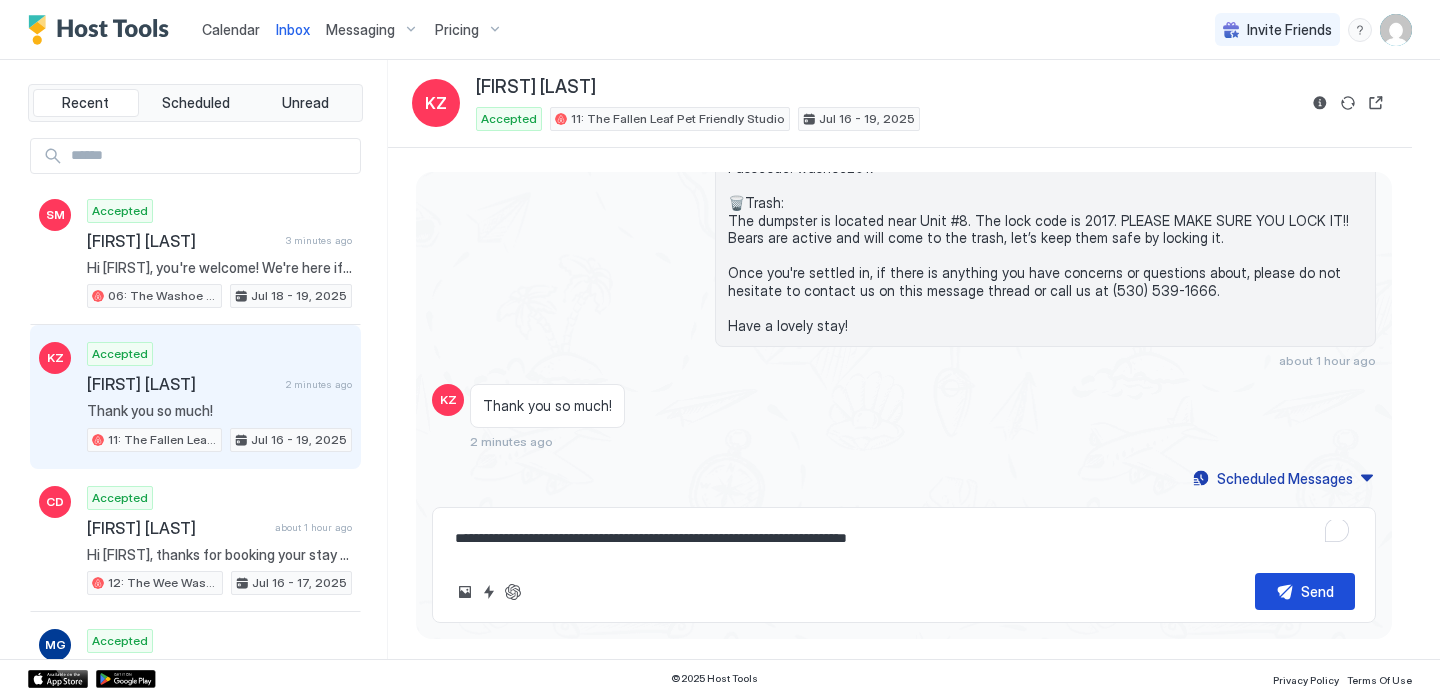 type on "**********" 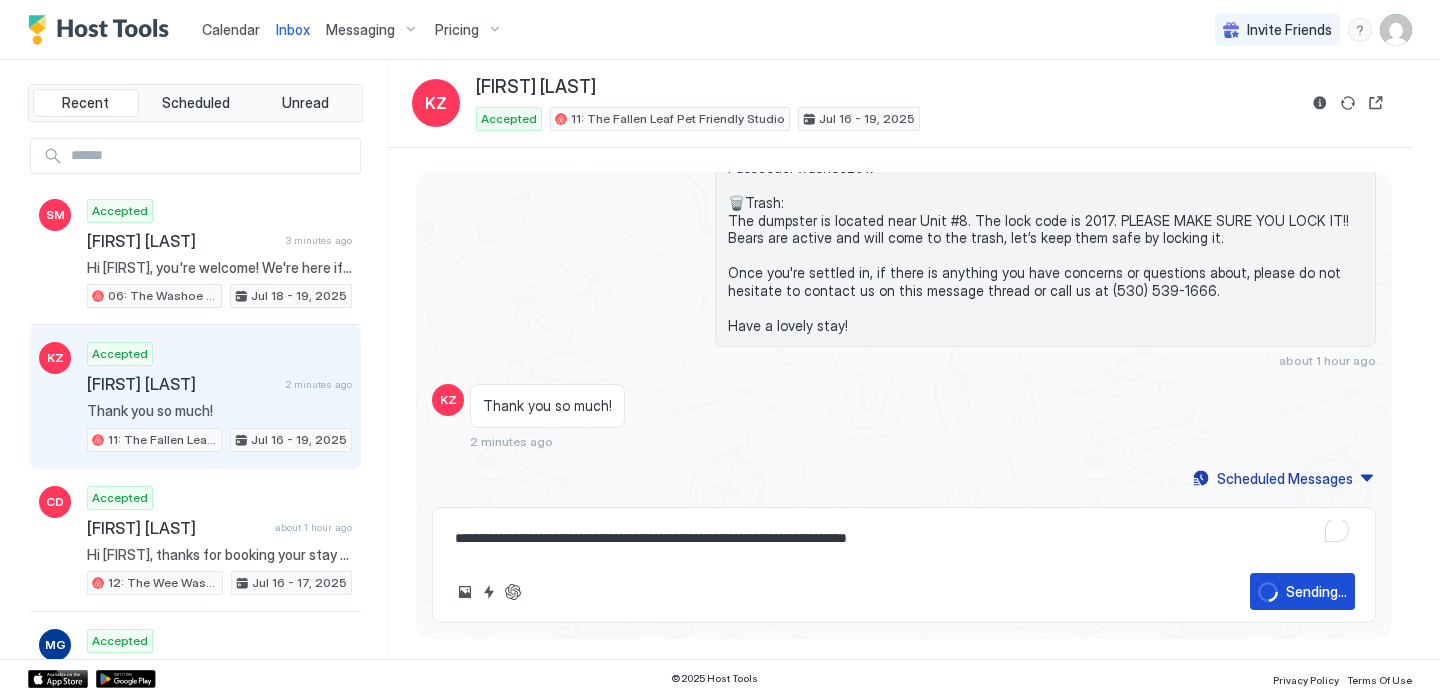 scroll, scrollTop: 637, scrollLeft: 0, axis: vertical 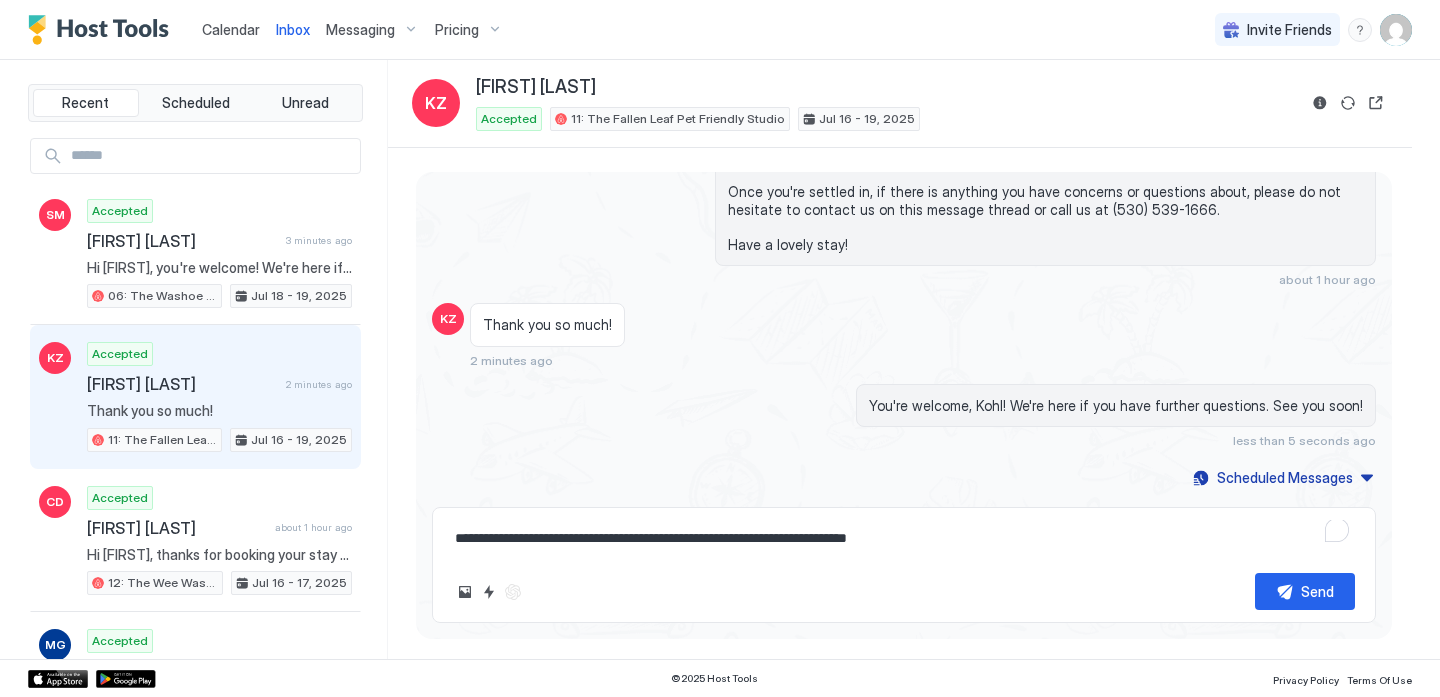 click on "Calendar" at bounding box center [231, 29] 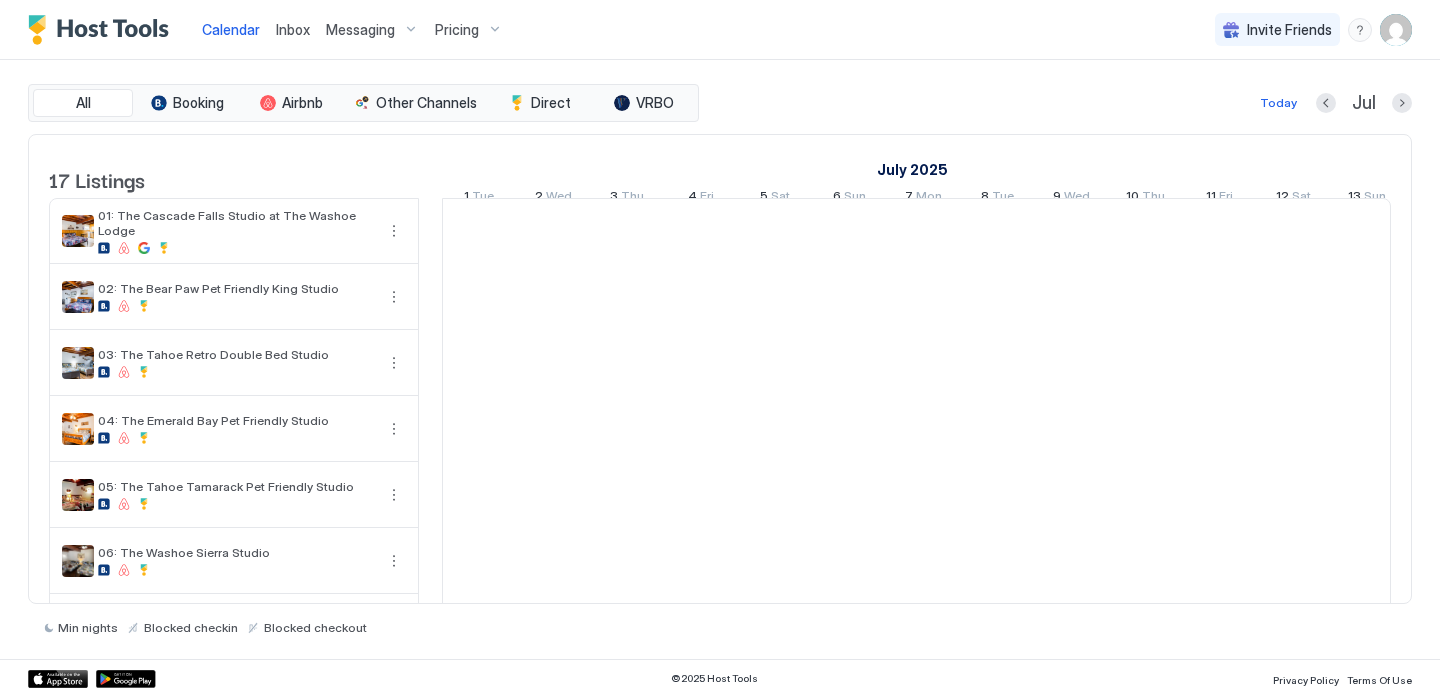 scroll, scrollTop: 0, scrollLeft: 1111, axis: horizontal 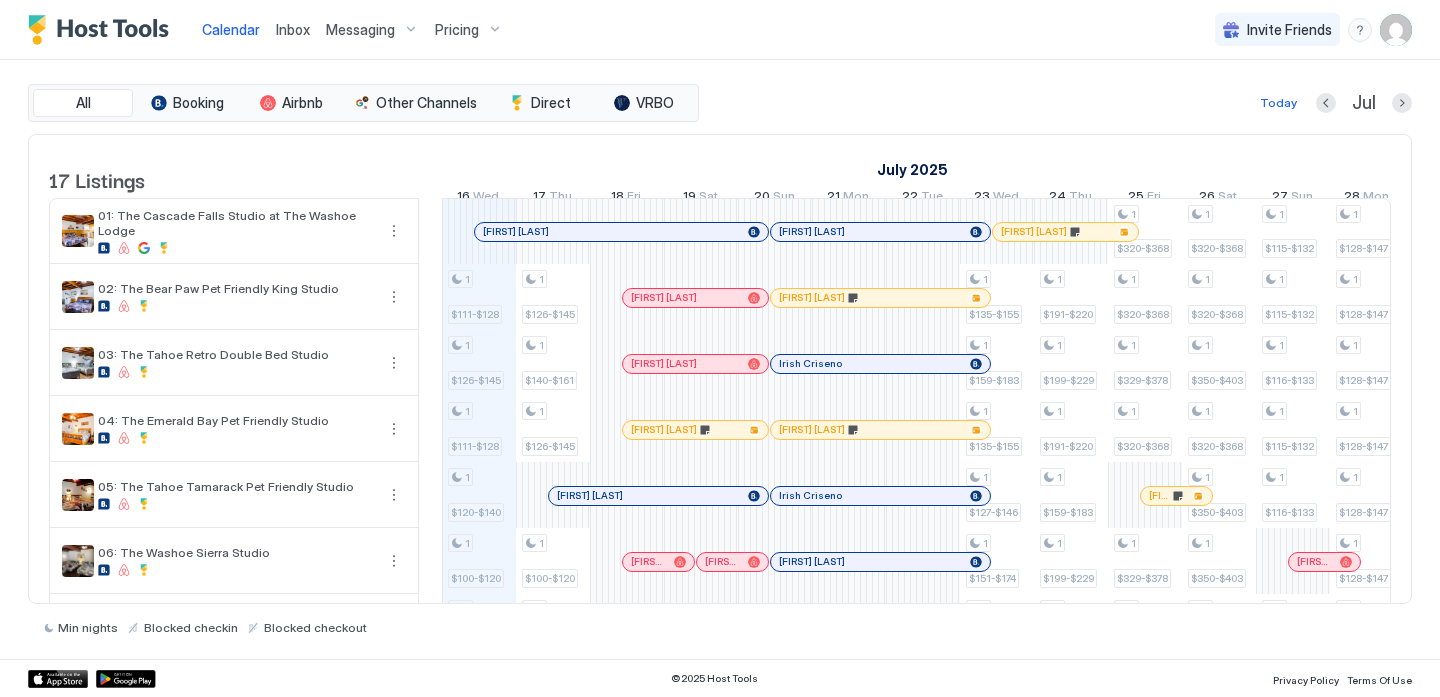 click on "Calendar" at bounding box center [231, 29] 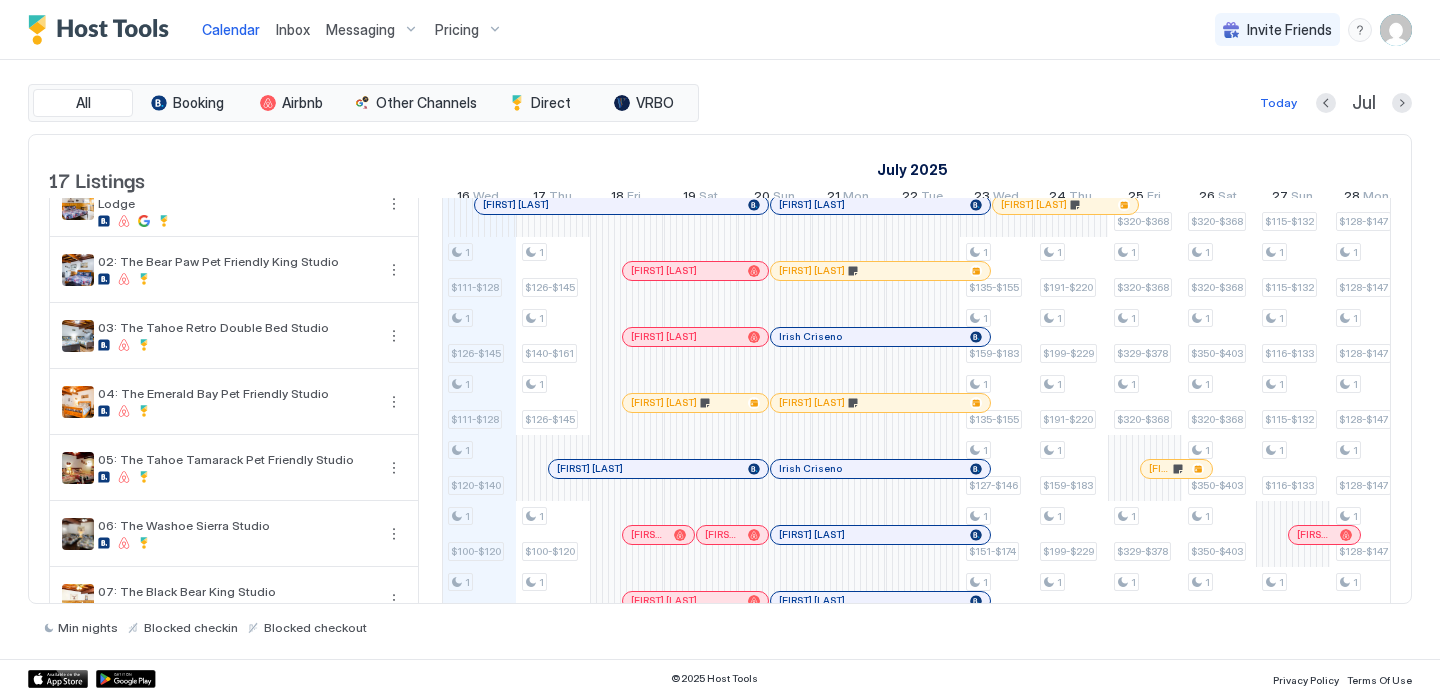 scroll, scrollTop: 0, scrollLeft: 0, axis: both 